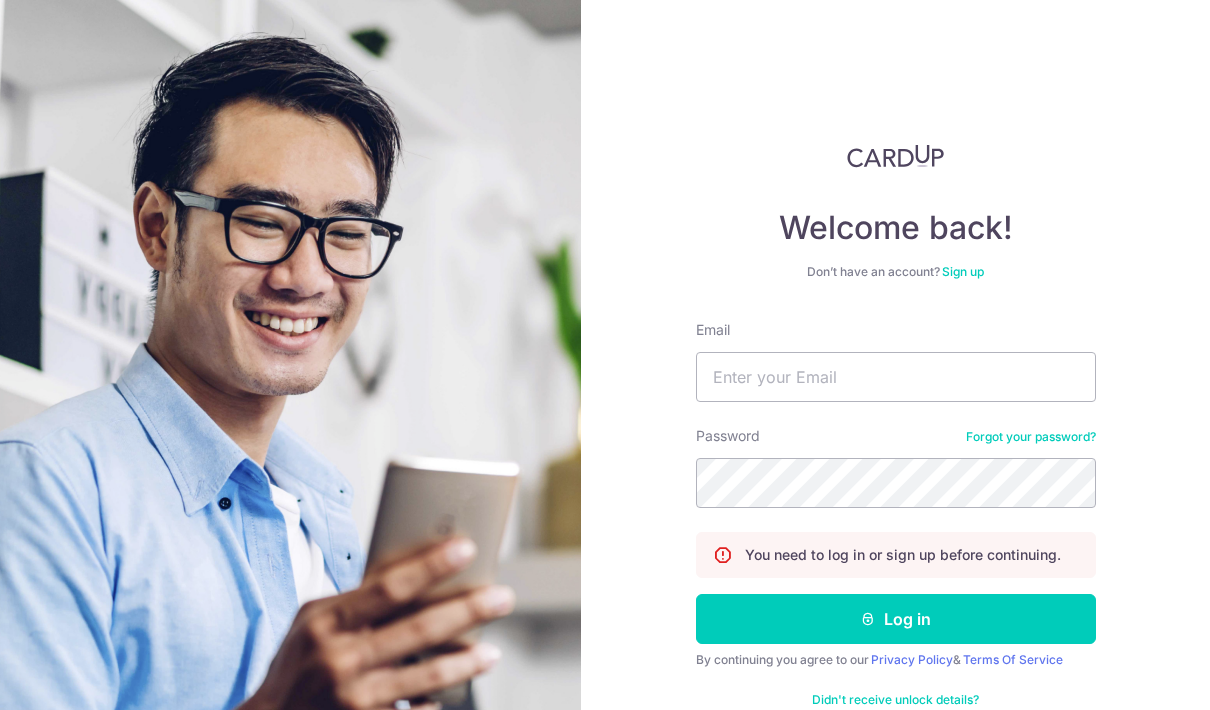 scroll, scrollTop: 0, scrollLeft: 0, axis: both 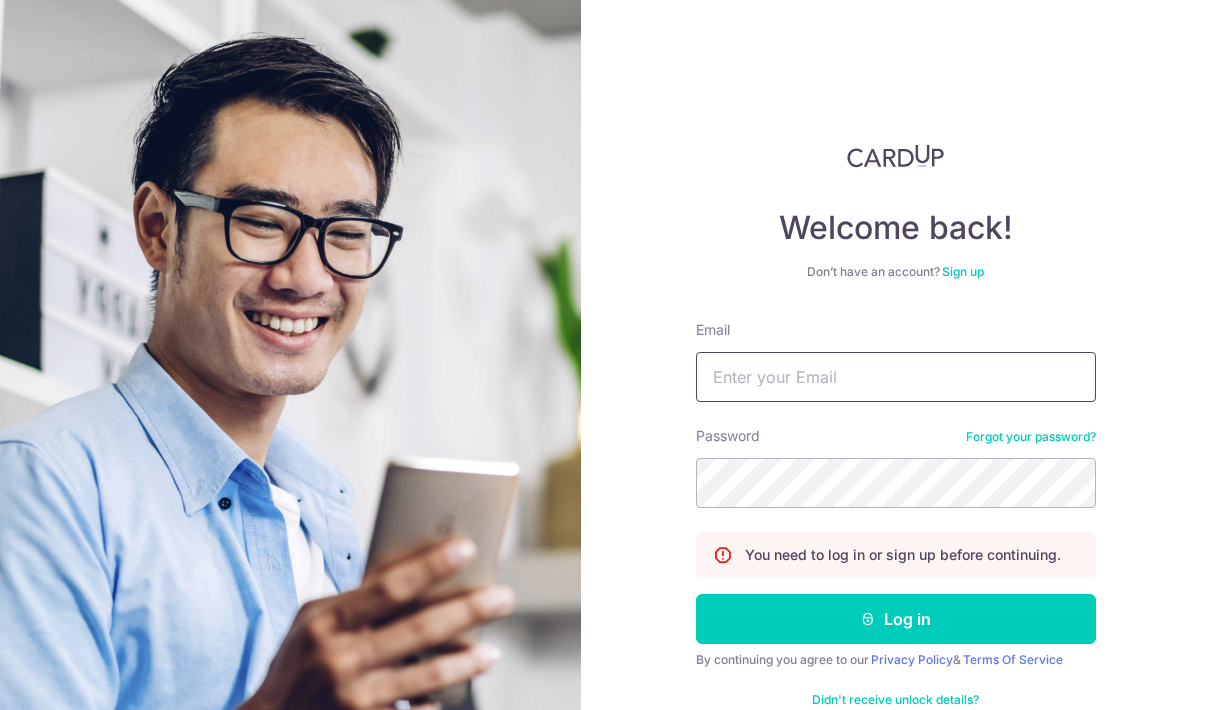 type on "Benedictethan@gmail.com" 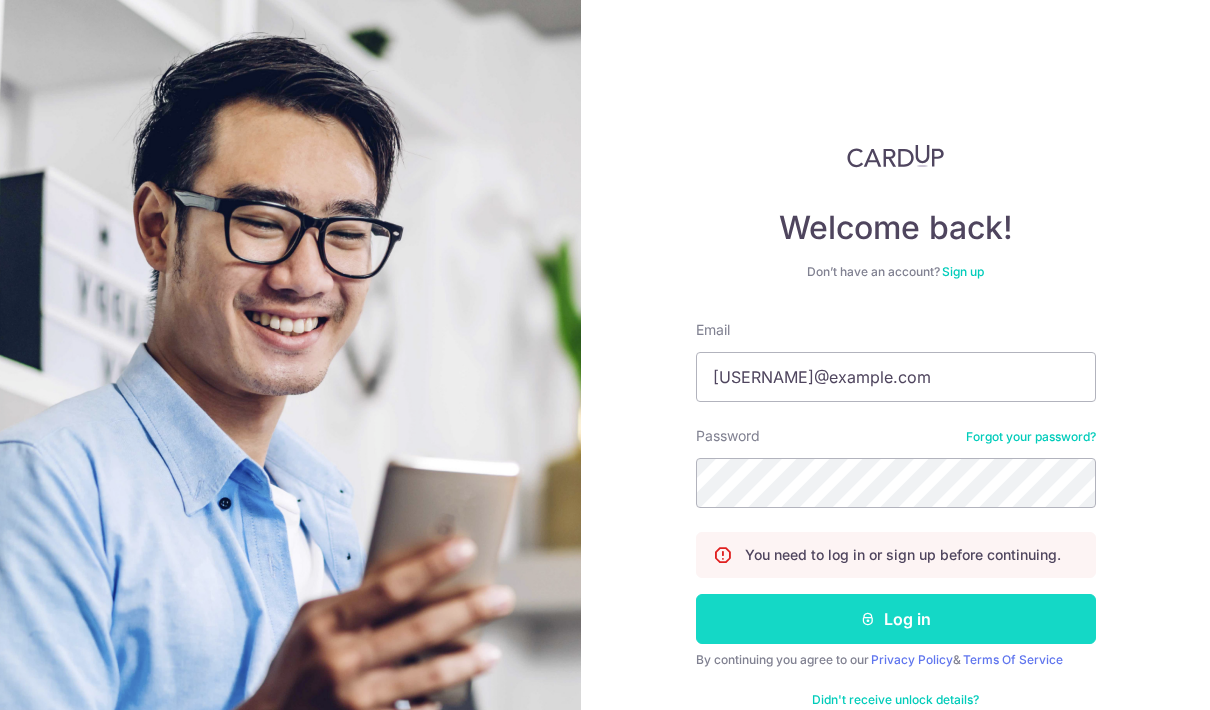 click on "Log in" at bounding box center [896, 619] 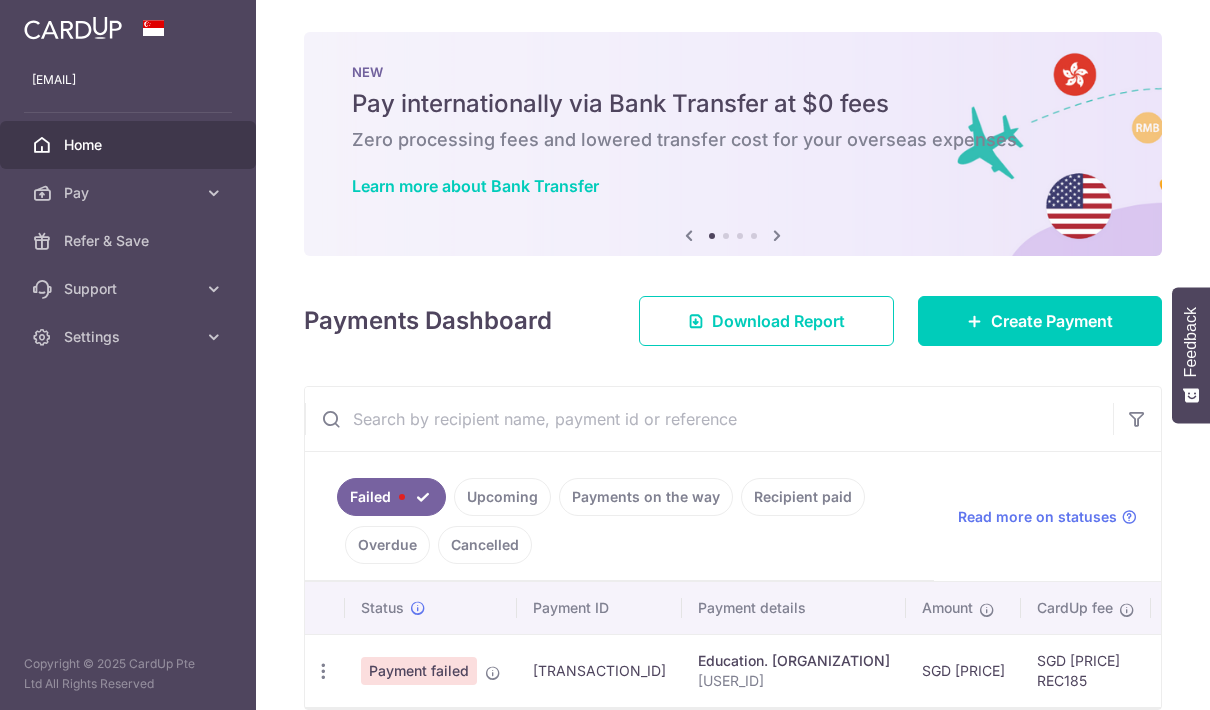 scroll, scrollTop: 0, scrollLeft: 0, axis: both 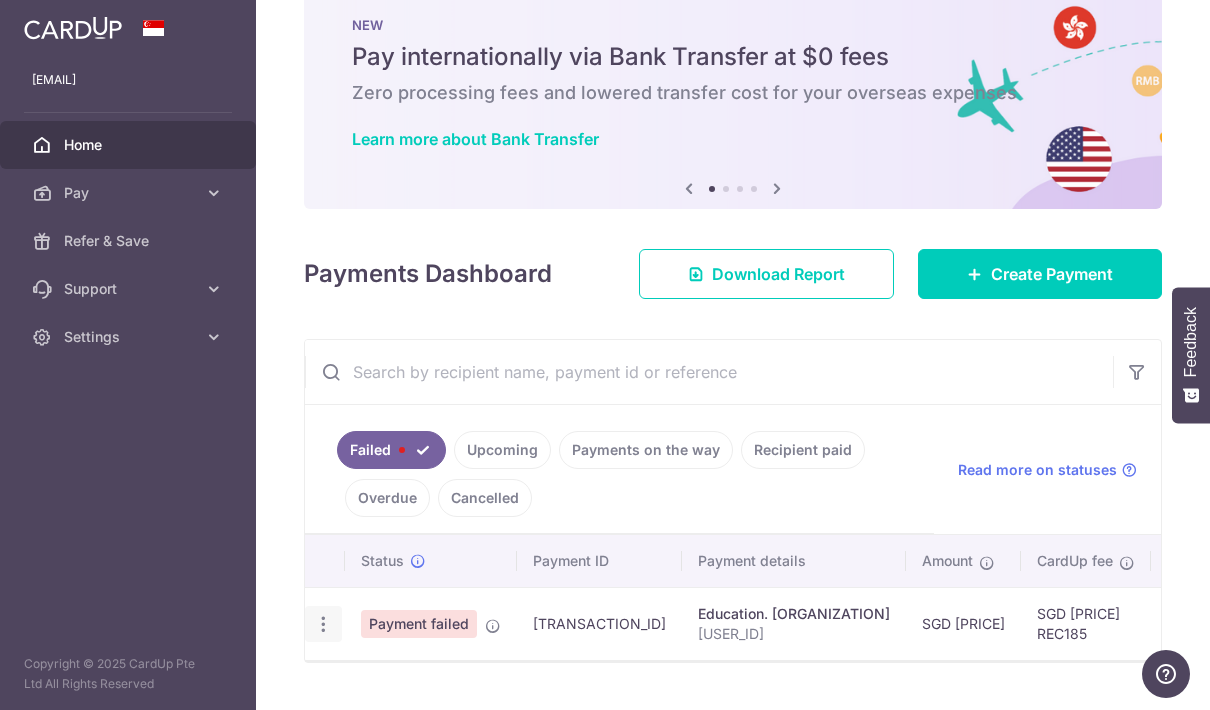 click at bounding box center [323, 624] 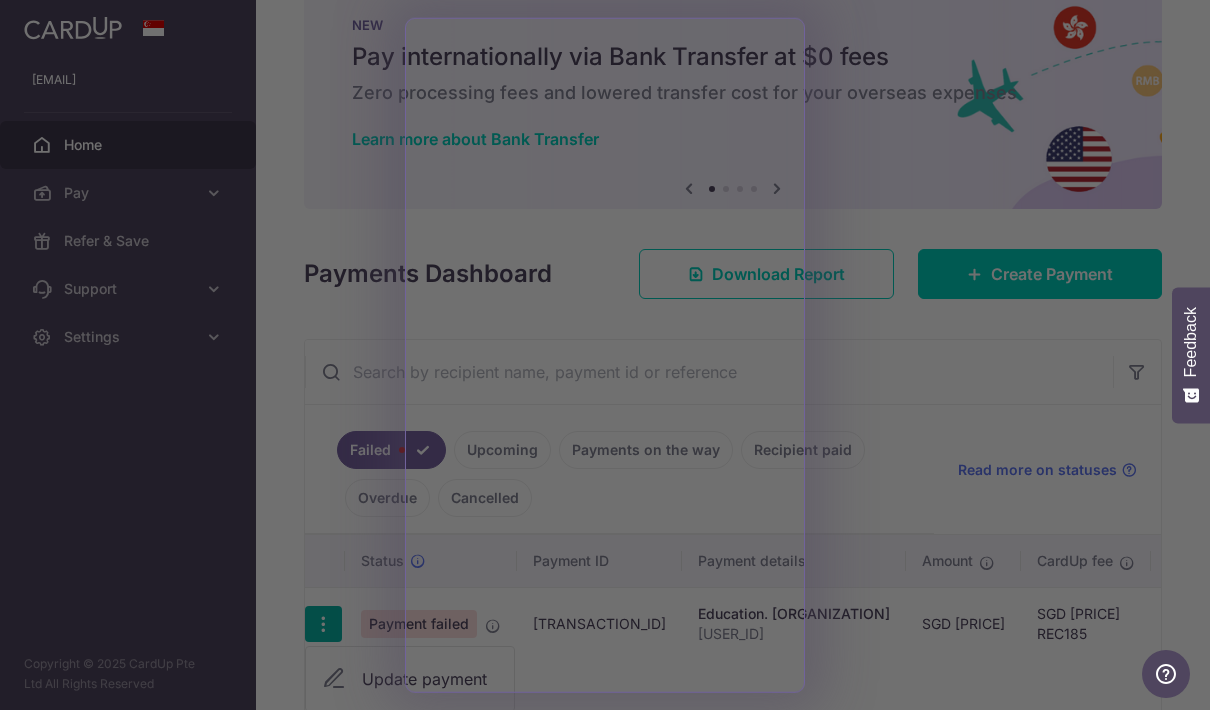 click at bounding box center [611, 358] 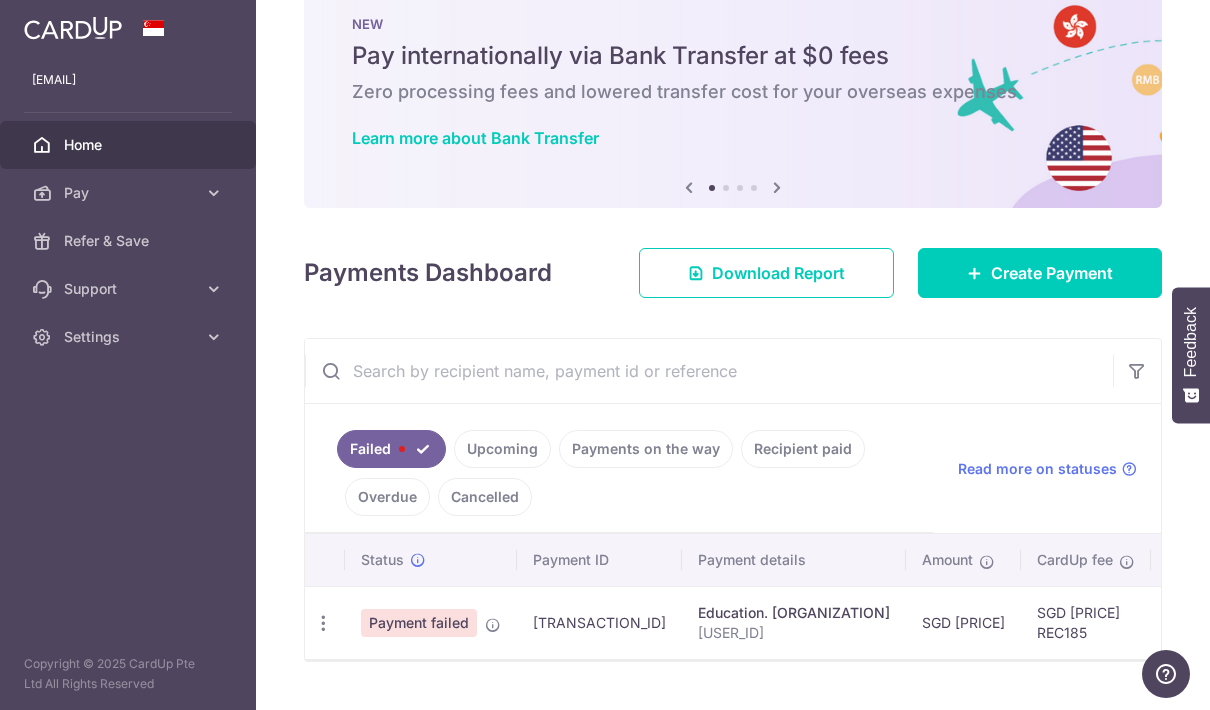 scroll, scrollTop: 47, scrollLeft: 0, axis: vertical 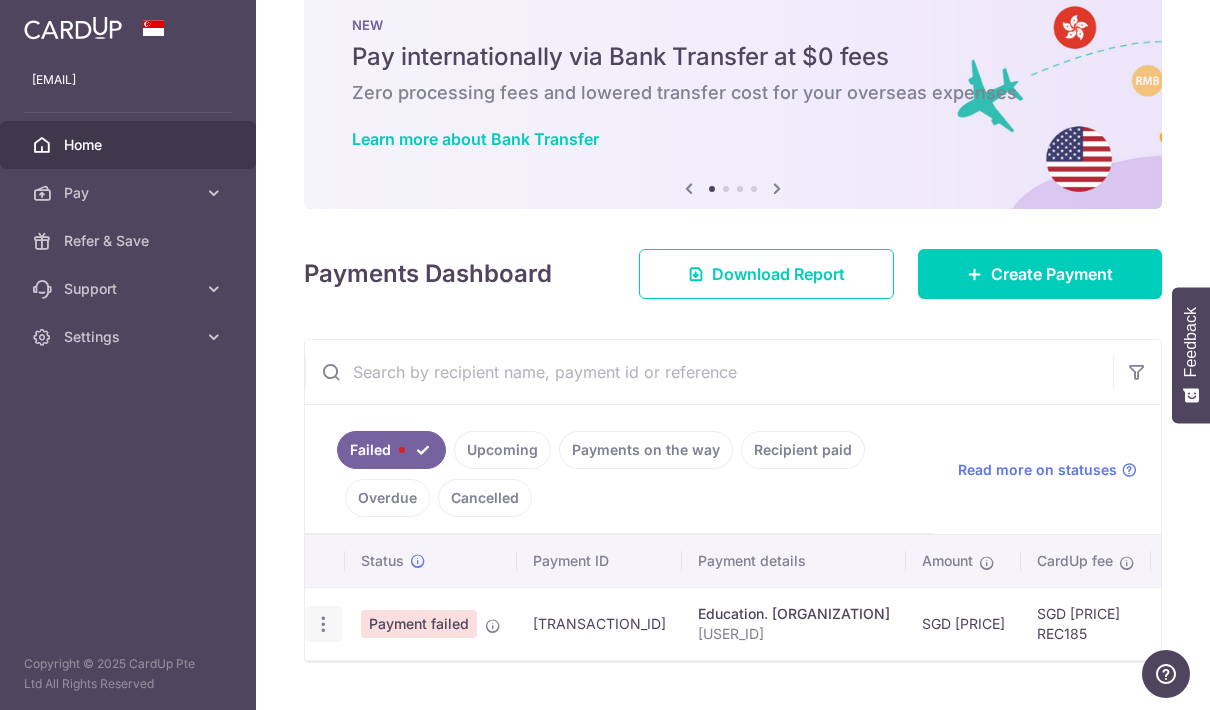 click at bounding box center [323, 624] 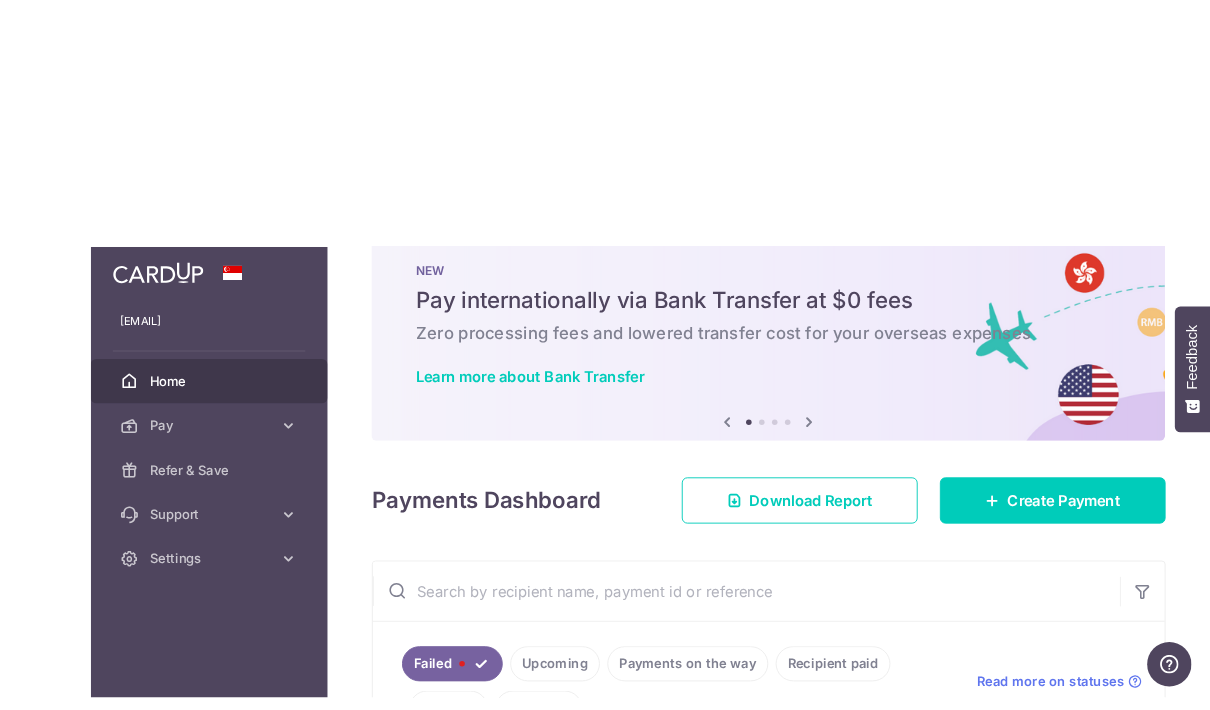 scroll, scrollTop: 24, scrollLeft: 0, axis: vertical 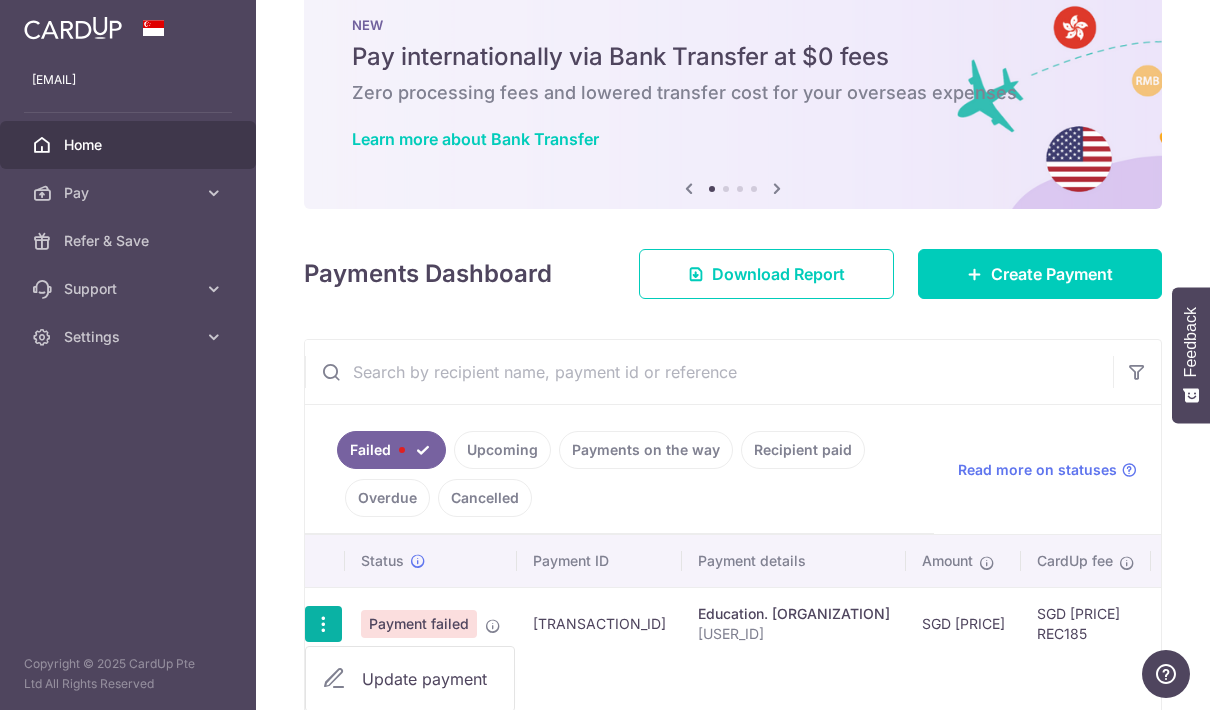 click on "Update payment" at bounding box center (430, 679) 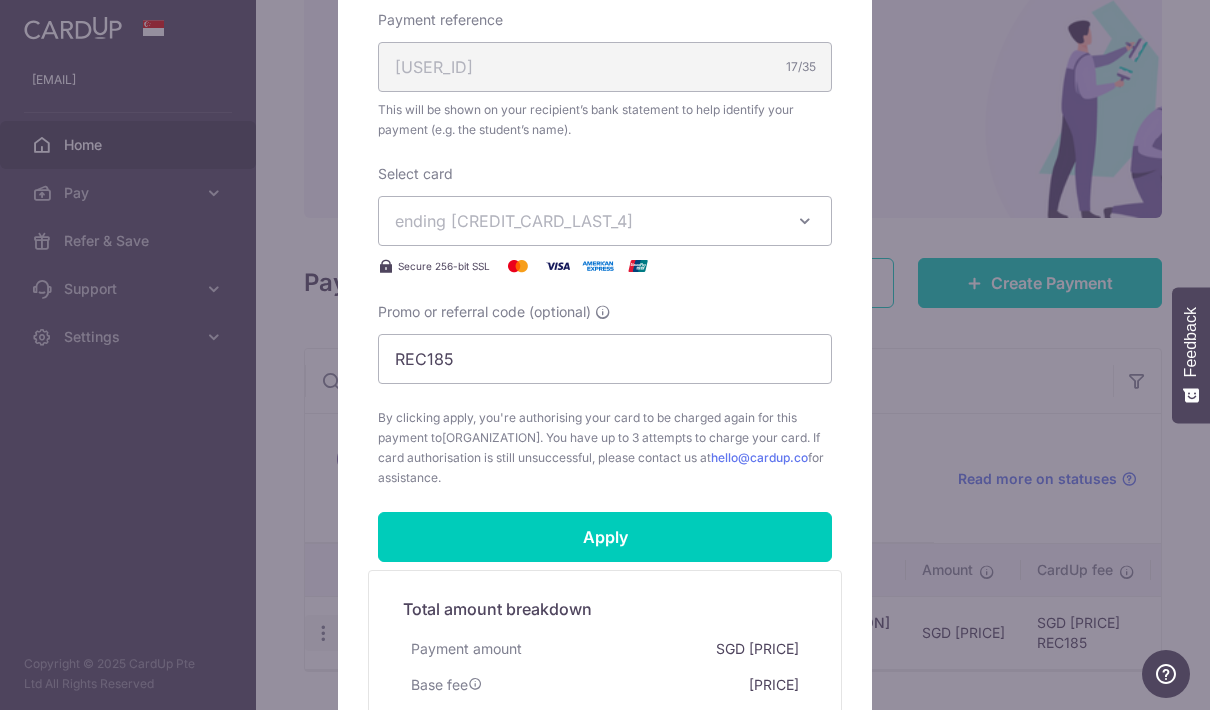 scroll, scrollTop: 638, scrollLeft: 0, axis: vertical 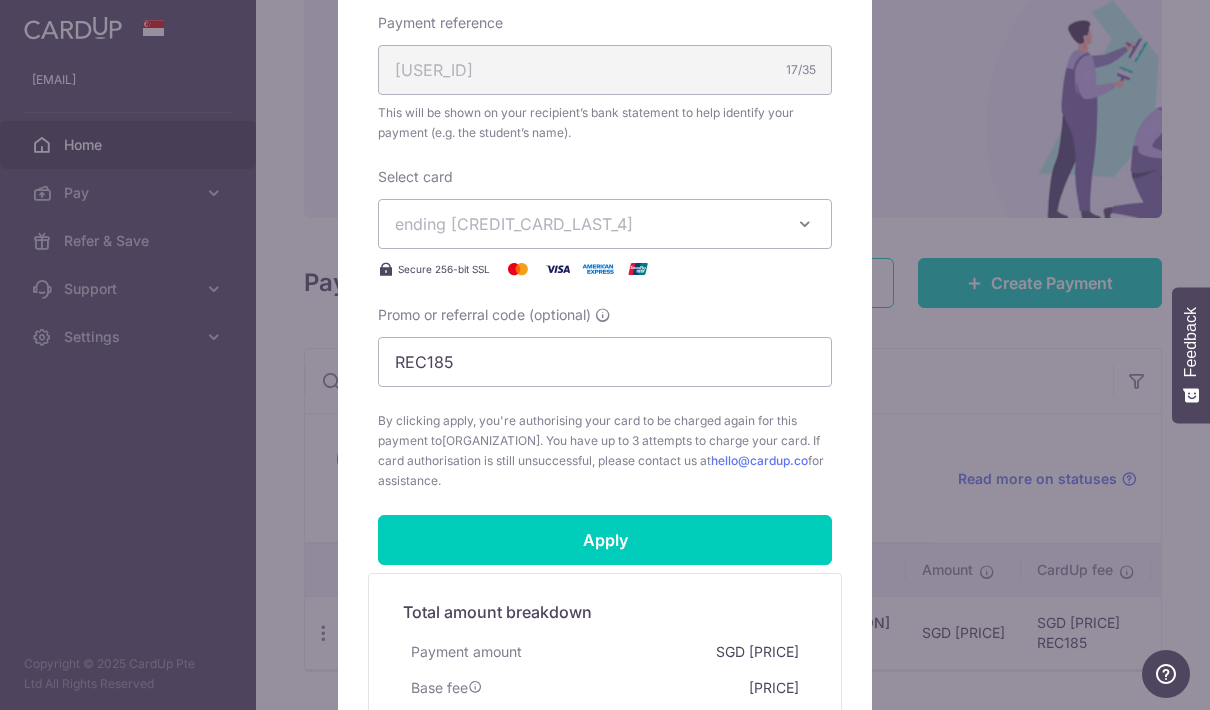 click on "ending 4951" at bounding box center (605, 224) 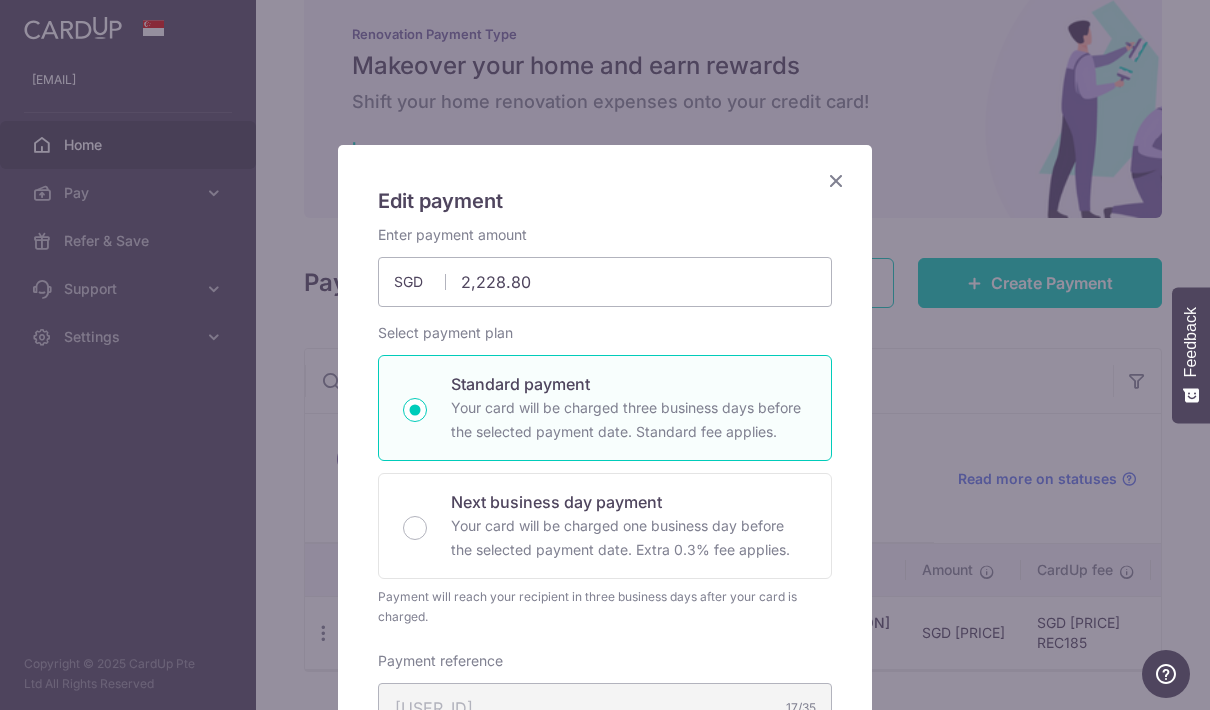 scroll, scrollTop: 0, scrollLeft: 0, axis: both 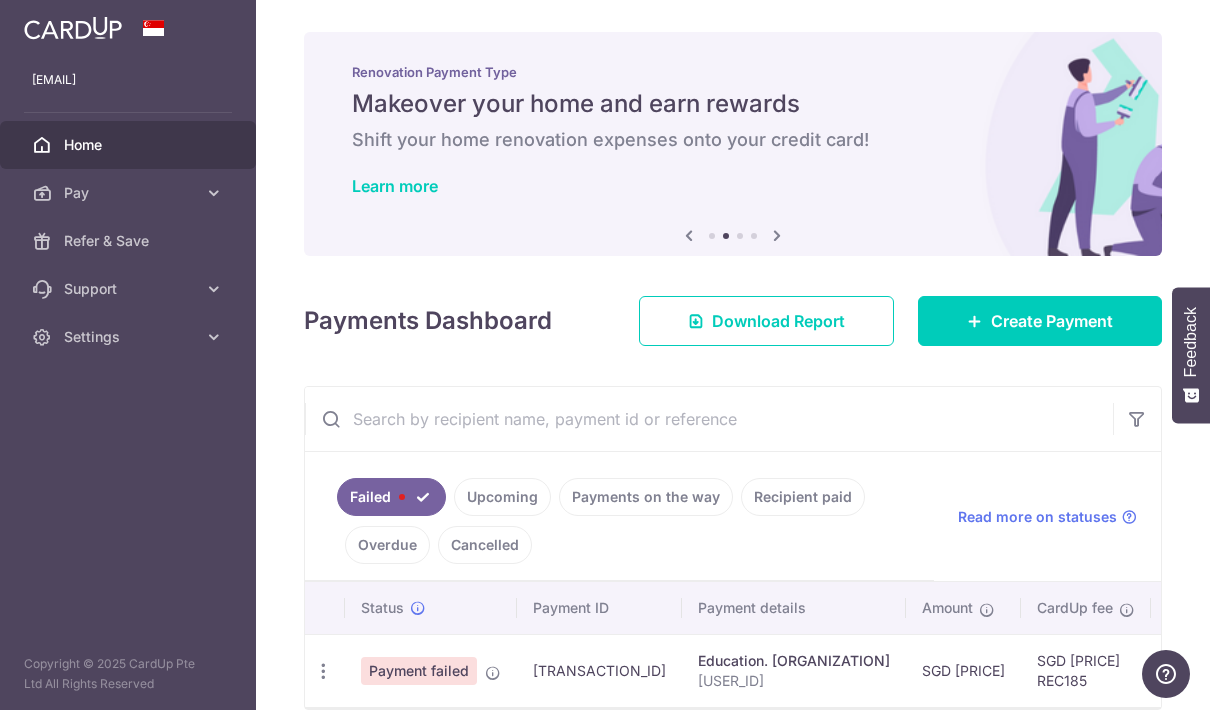 click at bounding box center (0, 0) 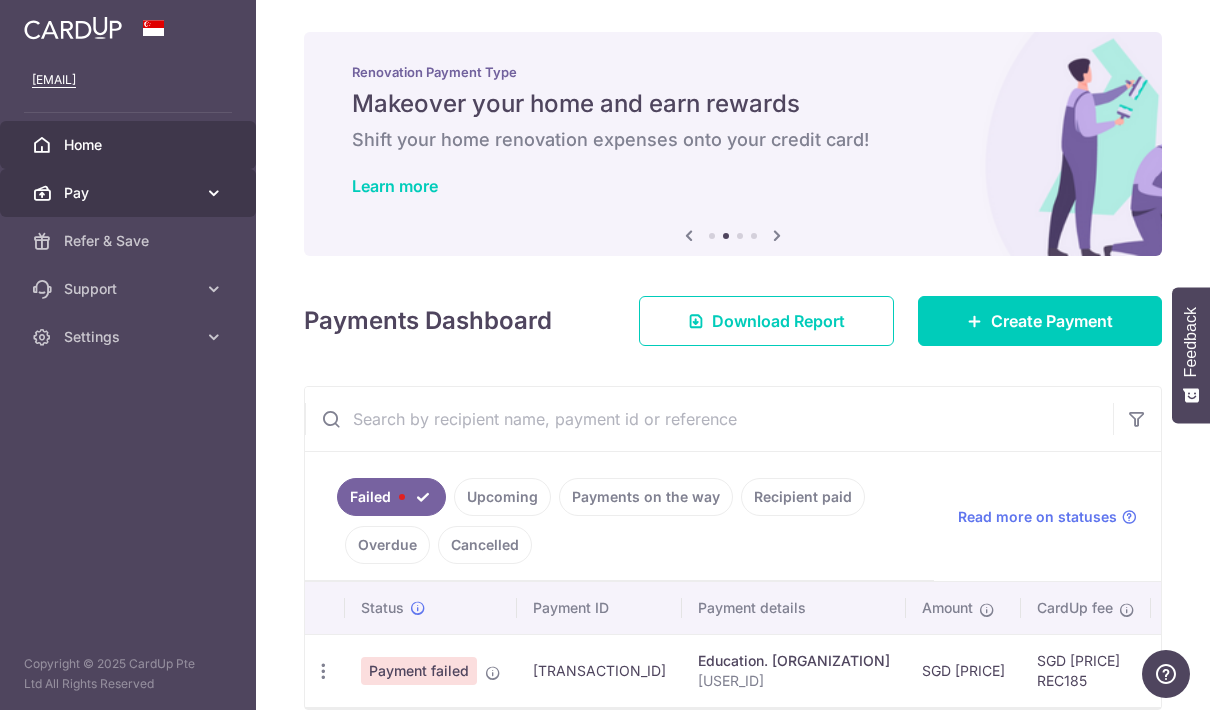 click at bounding box center (214, 193) 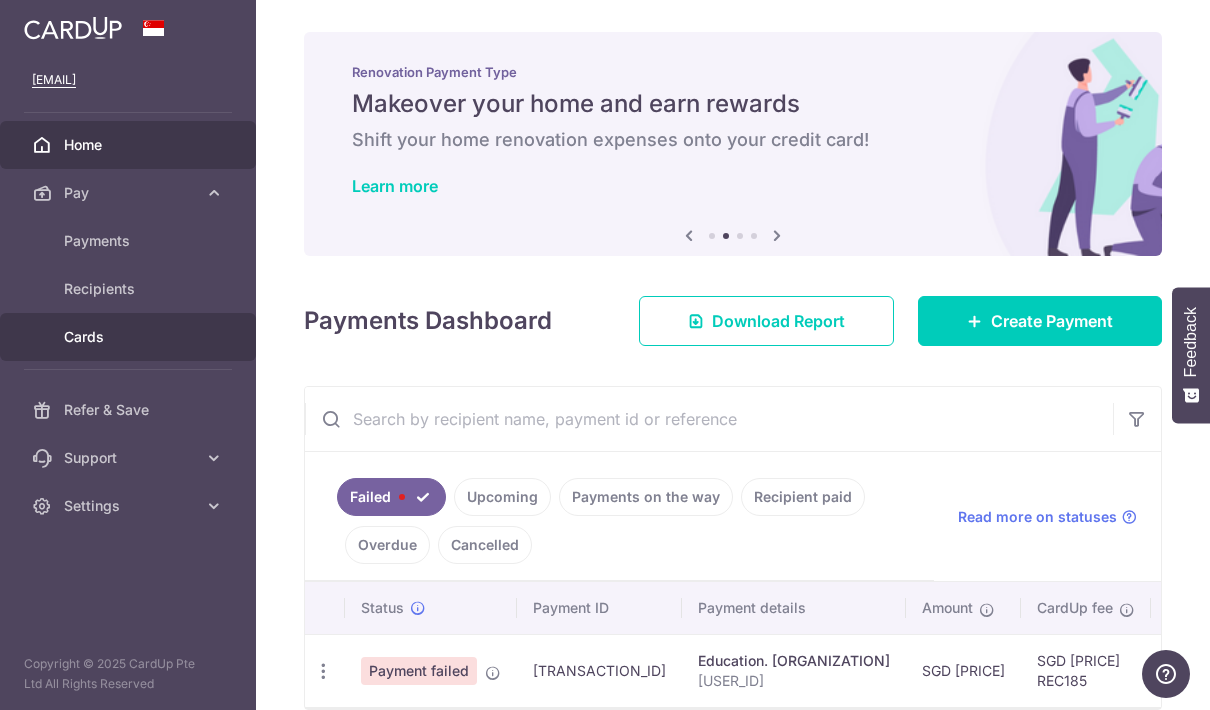 click on "Cards" at bounding box center (130, 337) 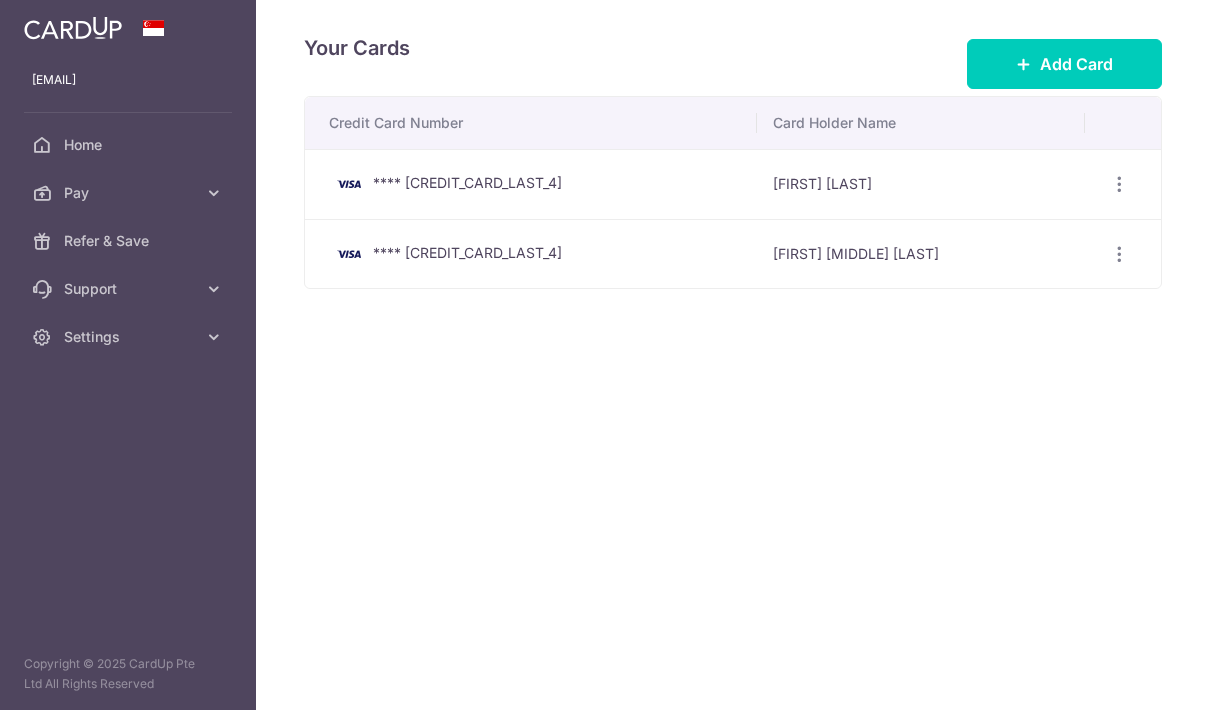 scroll, scrollTop: 0, scrollLeft: 0, axis: both 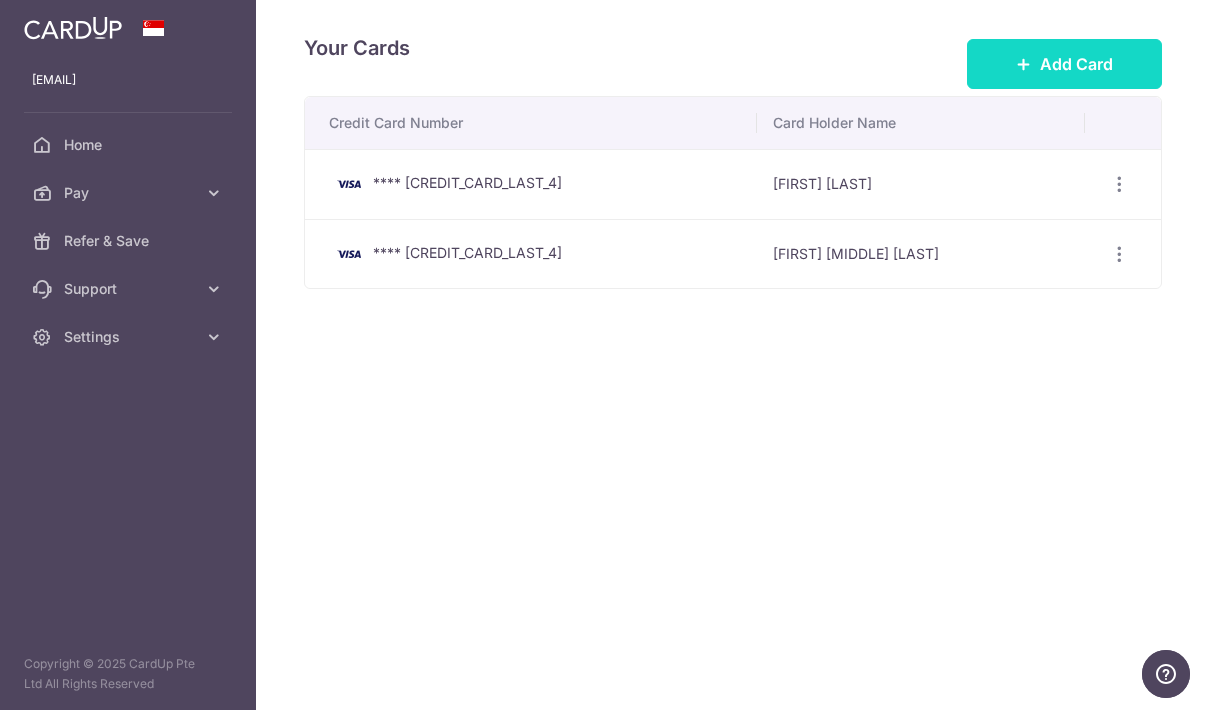 click on "Add Card" at bounding box center [1076, 64] 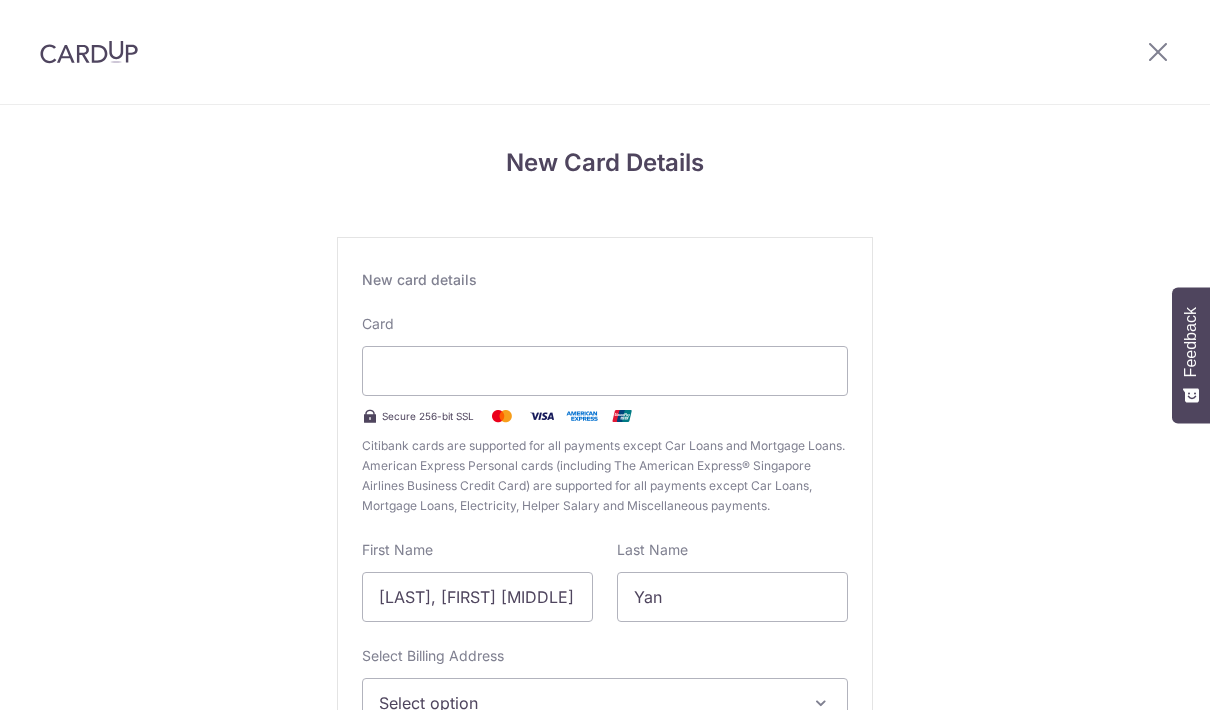 scroll, scrollTop: 0, scrollLeft: 0, axis: both 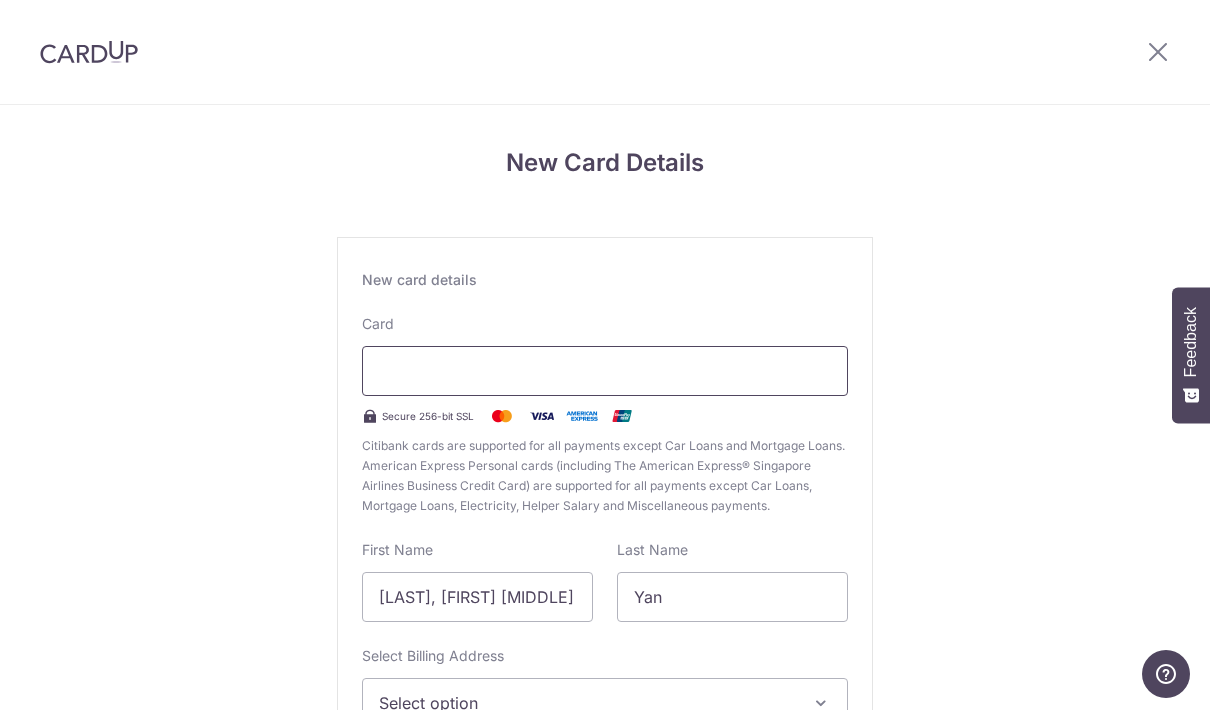 click at bounding box center (605, 371) 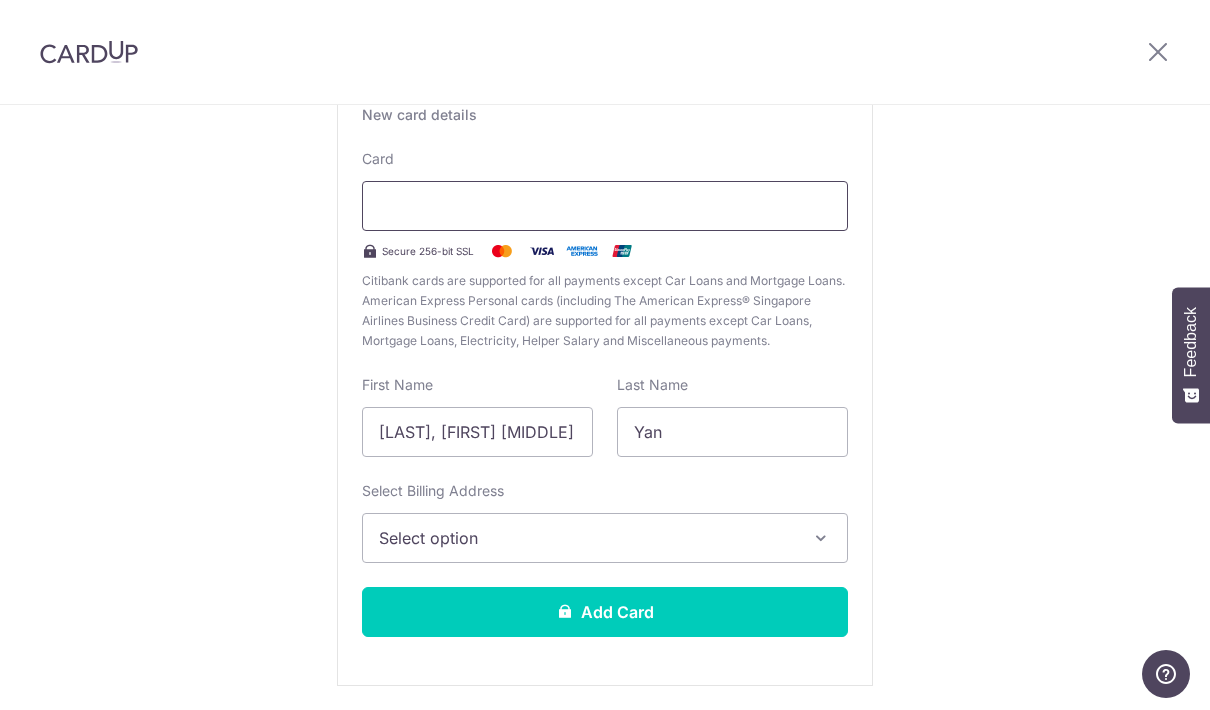 scroll, scrollTop: 163, scrollLeft: 0, axis: vertical 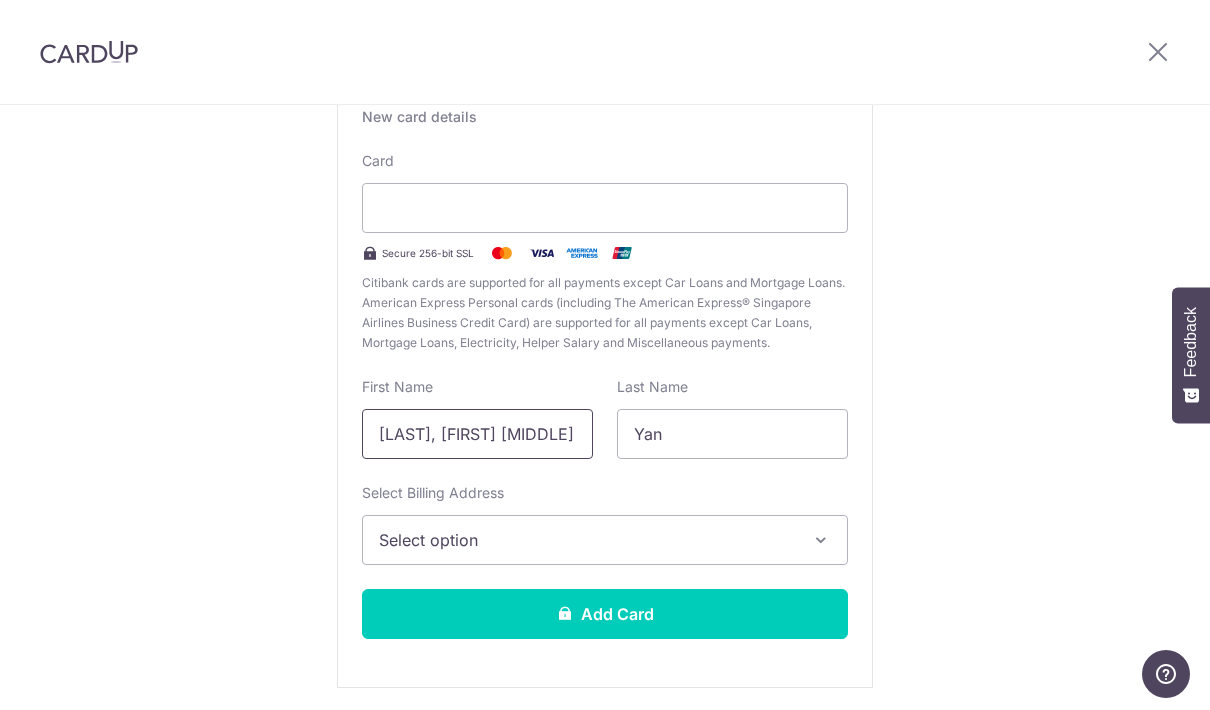 click on "Chonghe, Benedict Ethan" at bounding box center (477, 434) 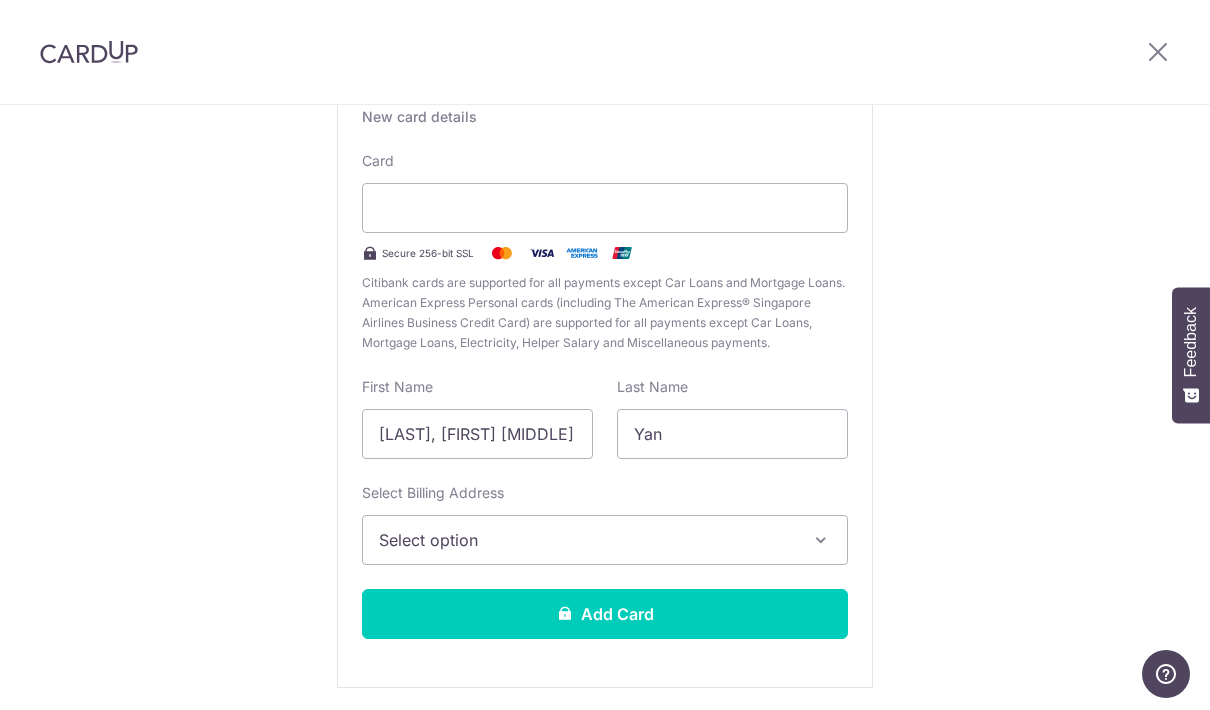 click on "New Card Details
New card details
Card
Secure 256-bit SSL
Citibank cards are supported for all payments except Car Loans and Mortgage Loans. American Express Personal cards (including The American Express® Singapore Airlines Business Credit Card) are supported for all payments except Car Loans, Mortgage Loans, Electricity, Helper Salary and Miscellaneous payments.
First Name
Chonghe, Benedict Ethan
Last Name
Yan
Select Billing Address
Select option" at bounding box center (605, 362) 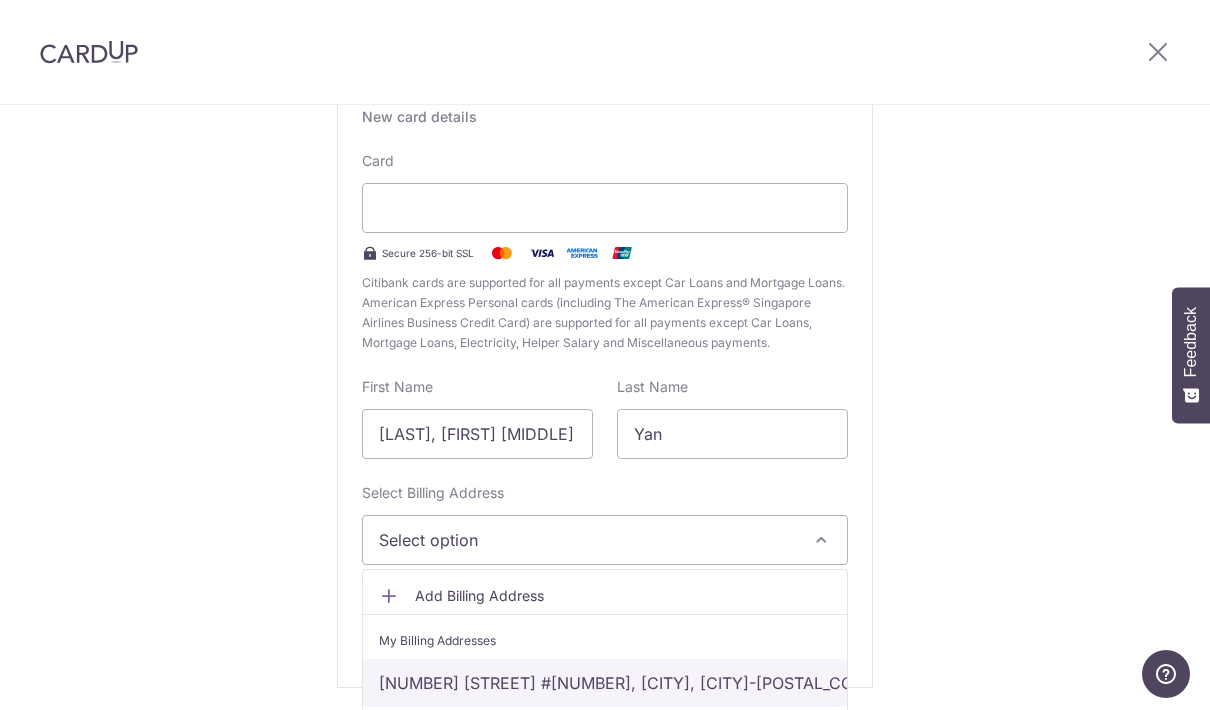 click on "8 Saint Thomas Walk #13-01, Singapore, Singapore-238146" at bounding box center (605, 683) 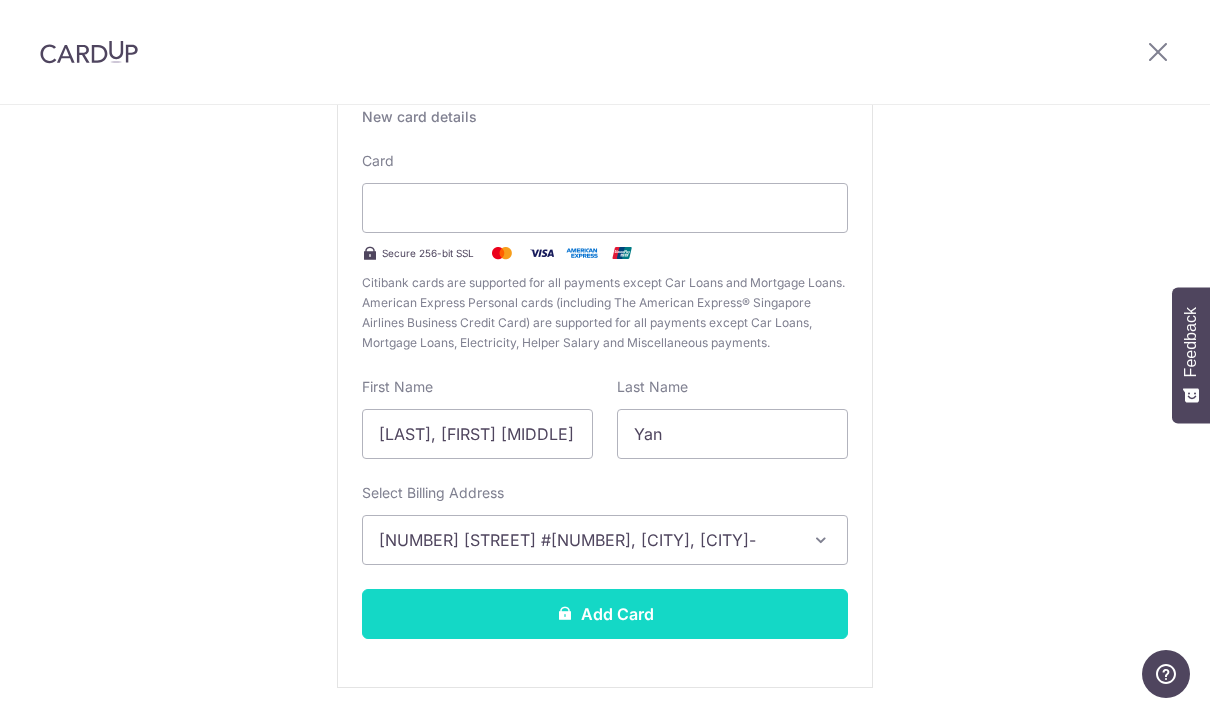 click on "Add Card" at bounding box center (605, 614) 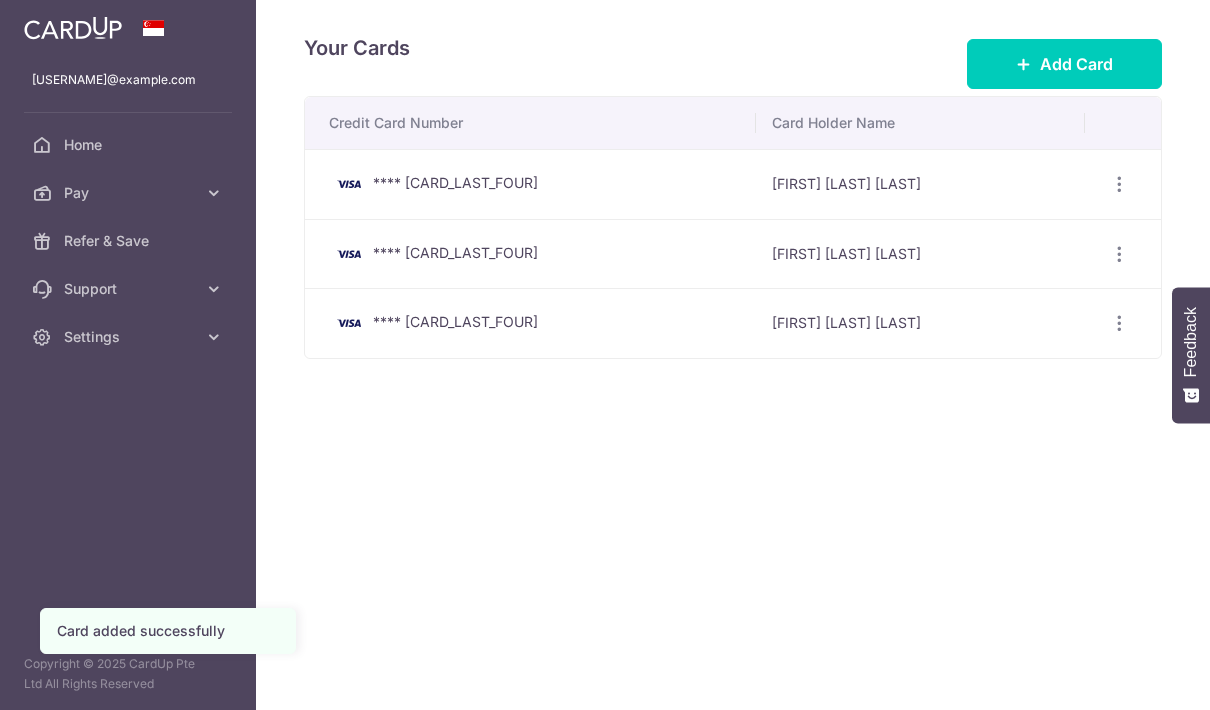 scroll, scrollTop: 0, scrollLeft: 0, axis: both 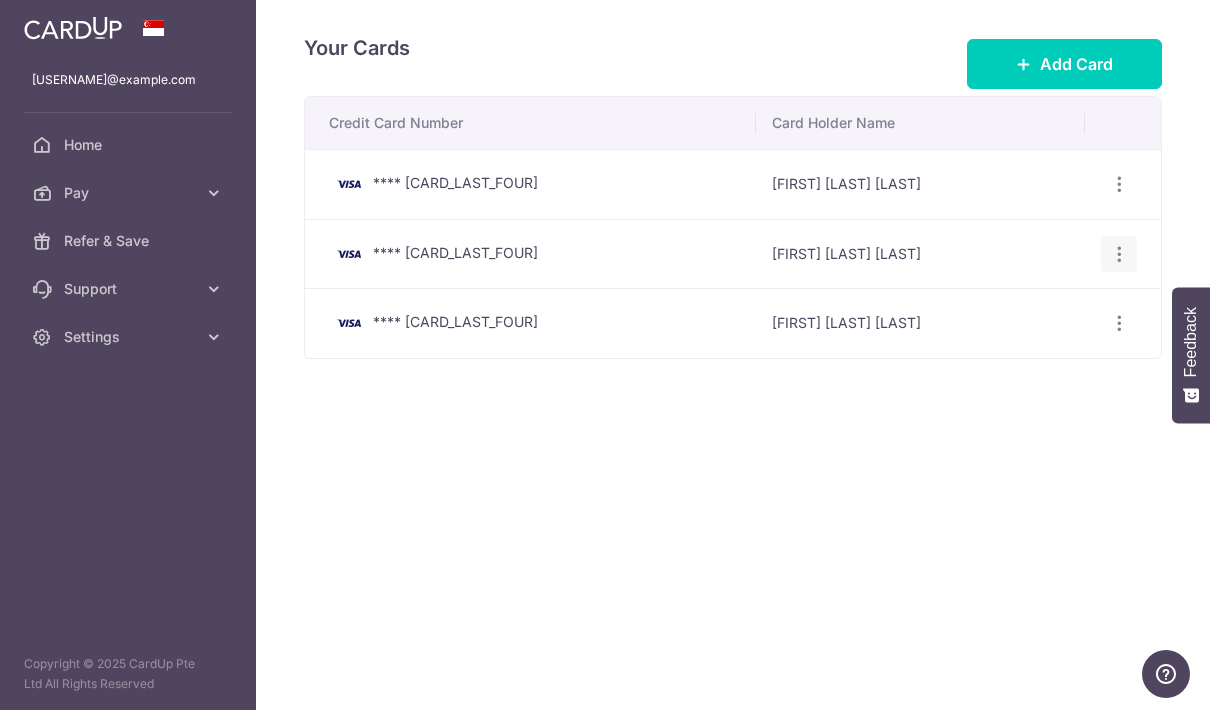 click on "View/Edit
Delete" at bounding box center [1119, 254] 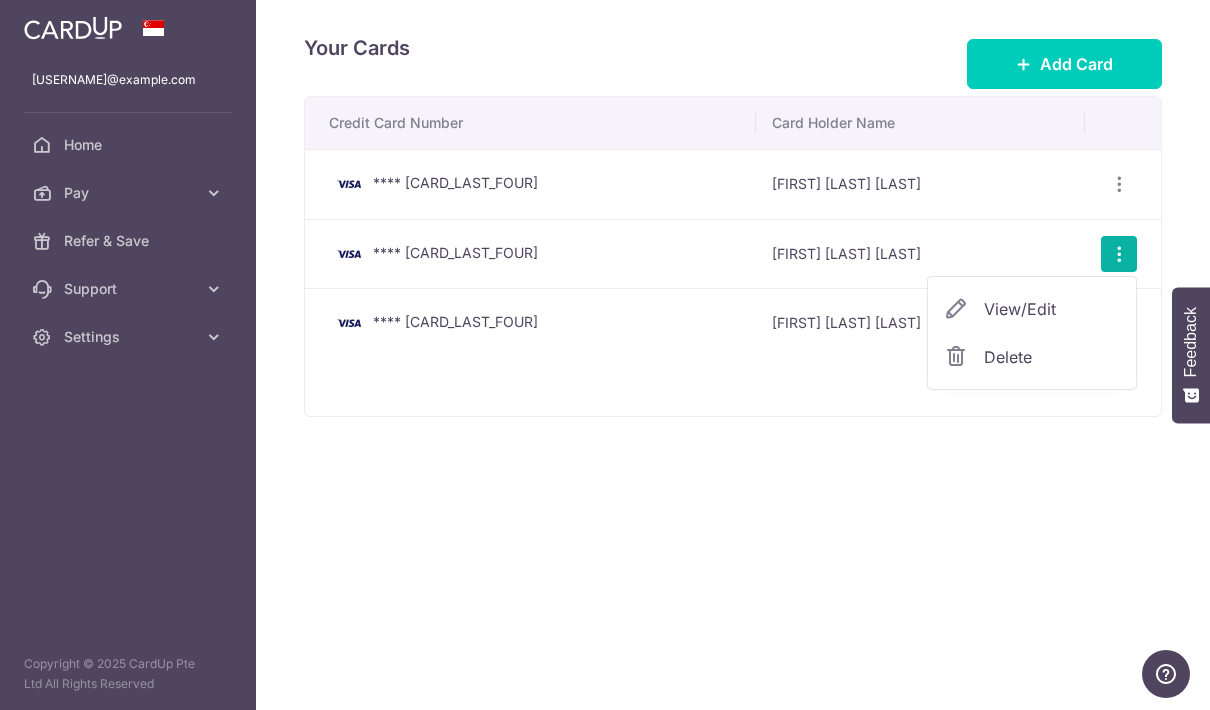 click on "Delete" at bounding box center [1052, 357] 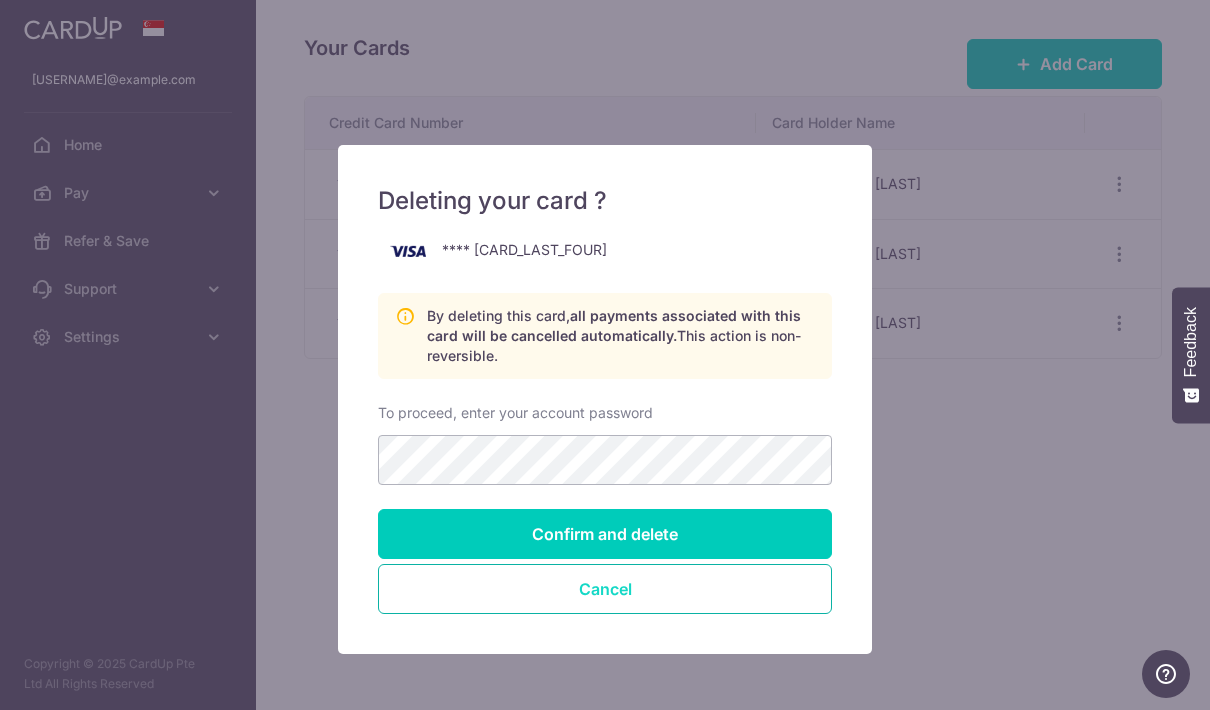 click on "Cancel" at bounding box center (605, 589) 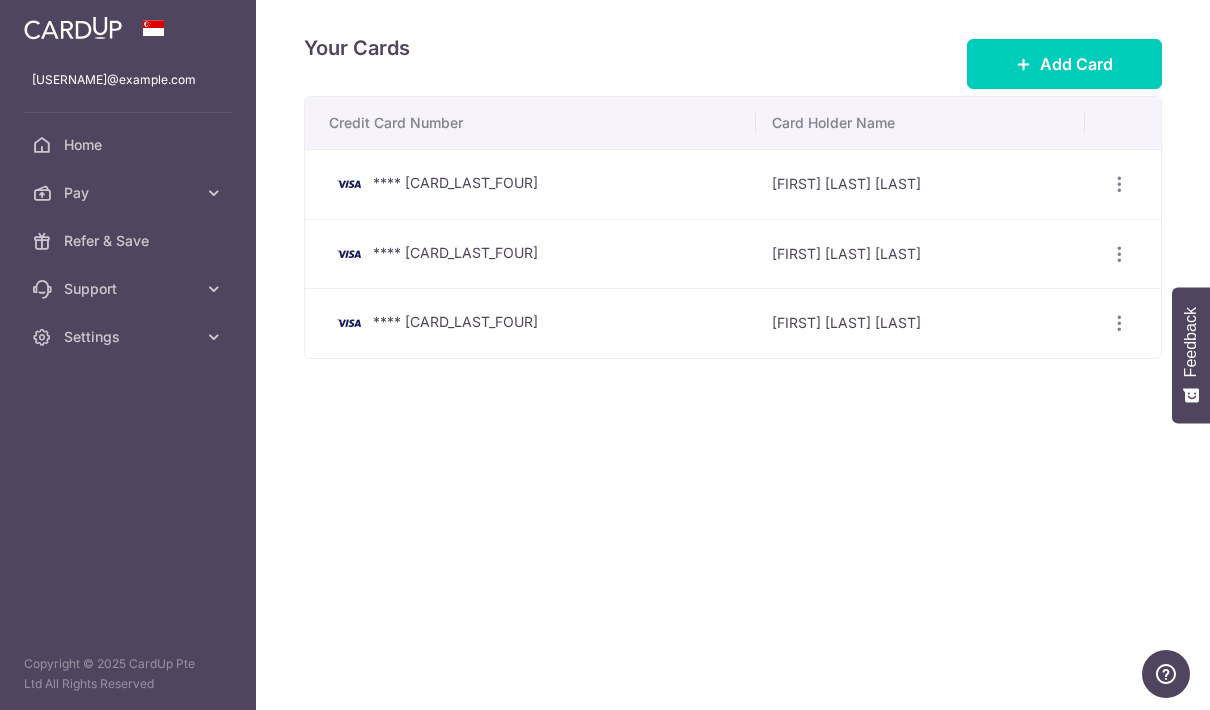 click at bounding box center [0, 0] 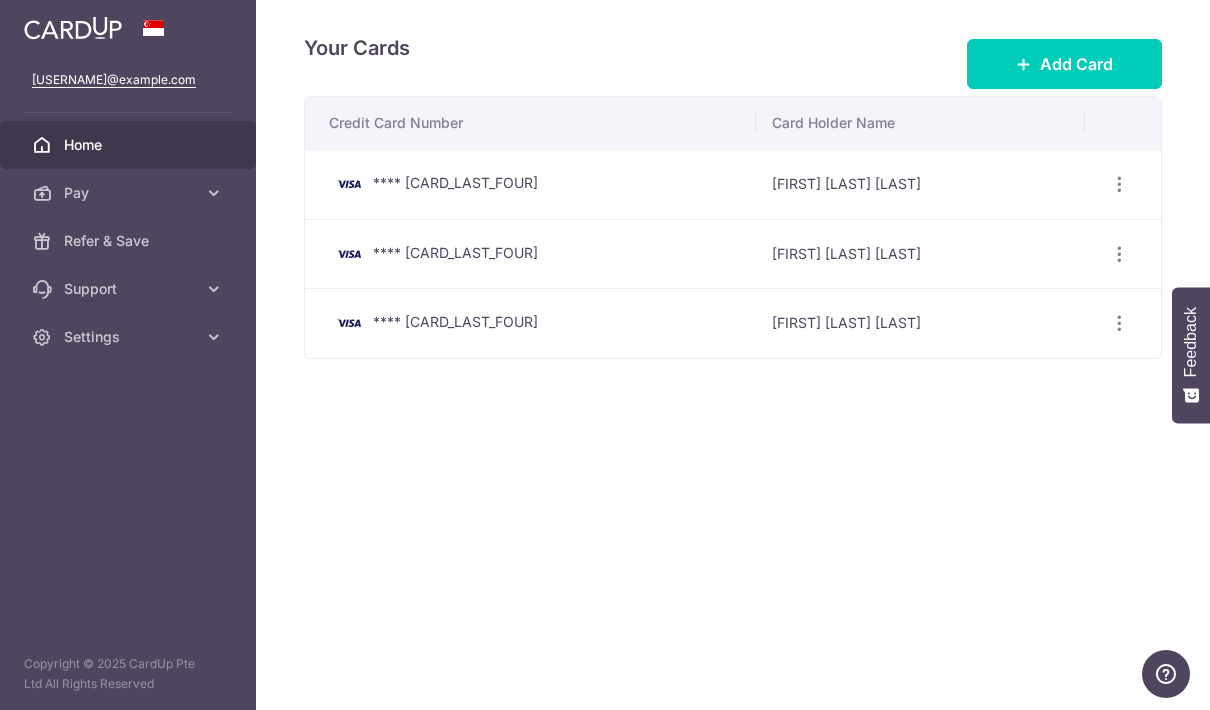 click on "Home" at bounding box center [130, 145] 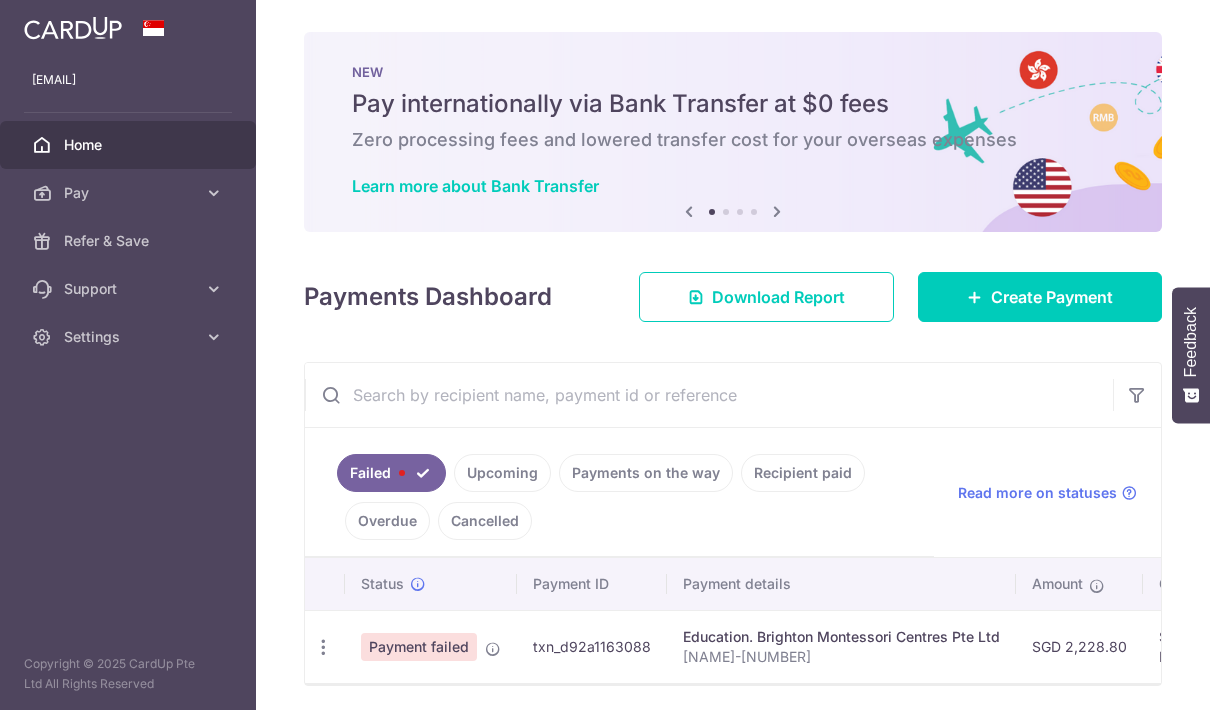 scroll, scrollTop: 0, scrollLeft: 0, axis: both 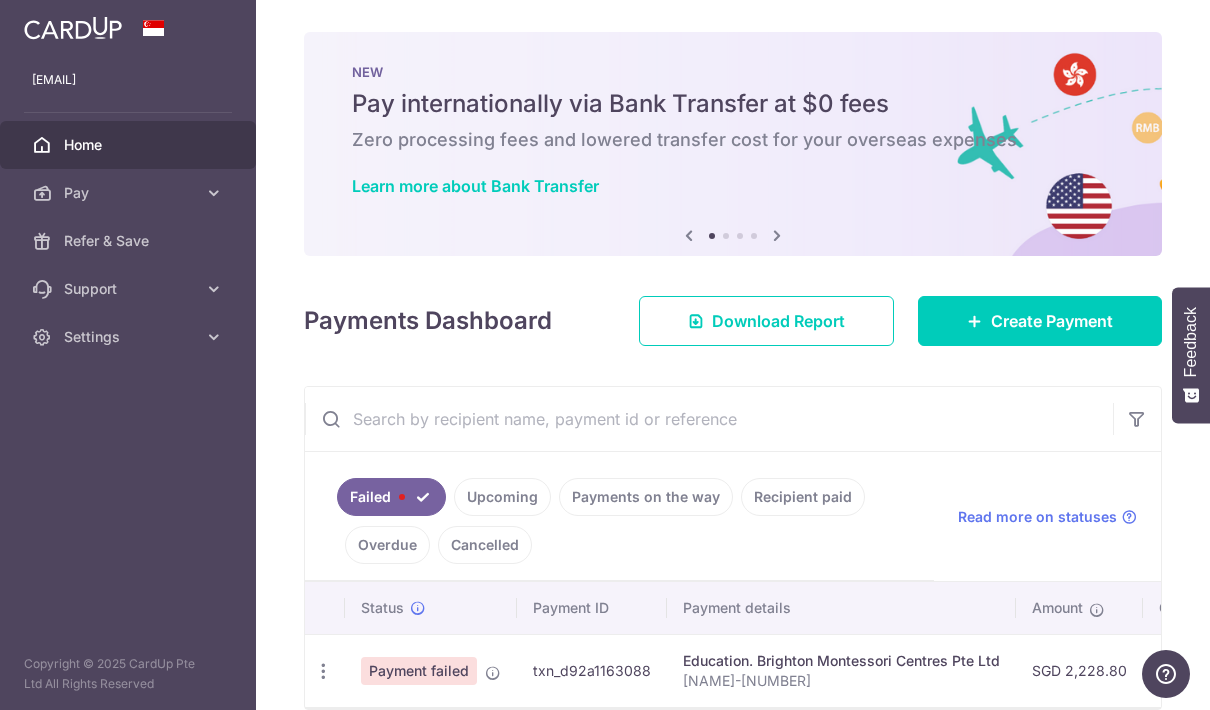 click on "Update payment" at bounding box center [325, 670] 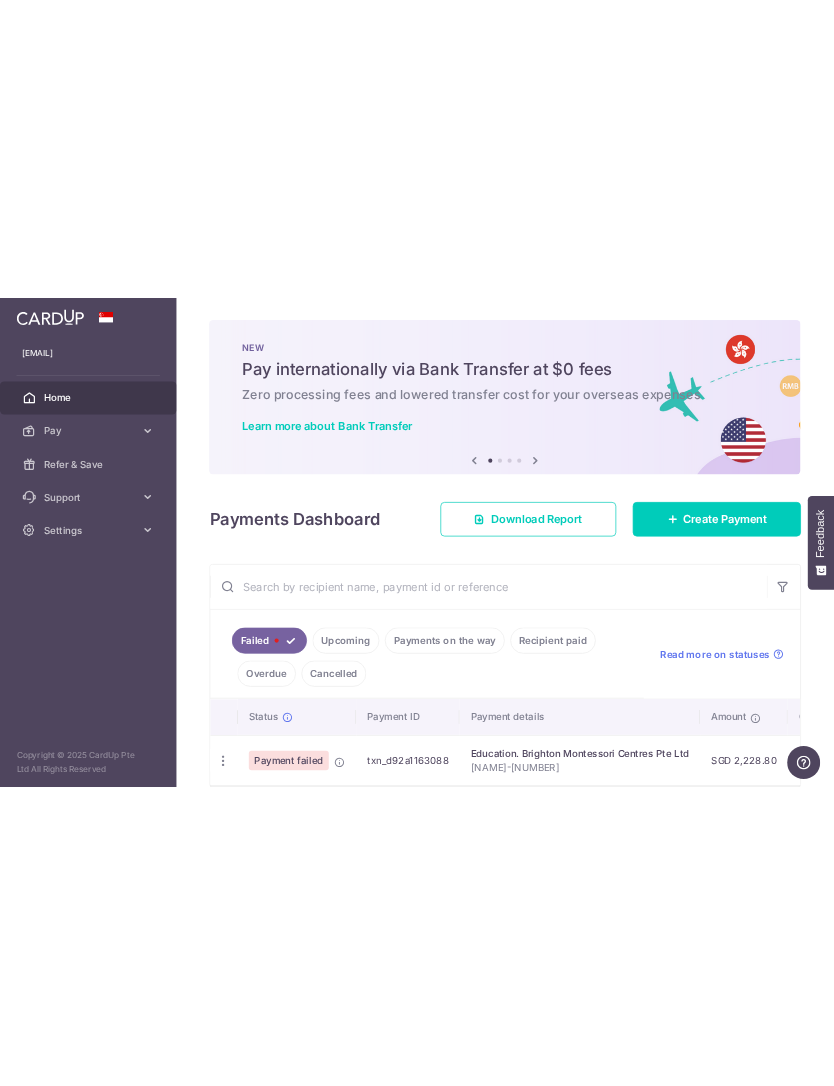 scroll, scrollTop: 19, scrollLeft: 0, axis: vertical 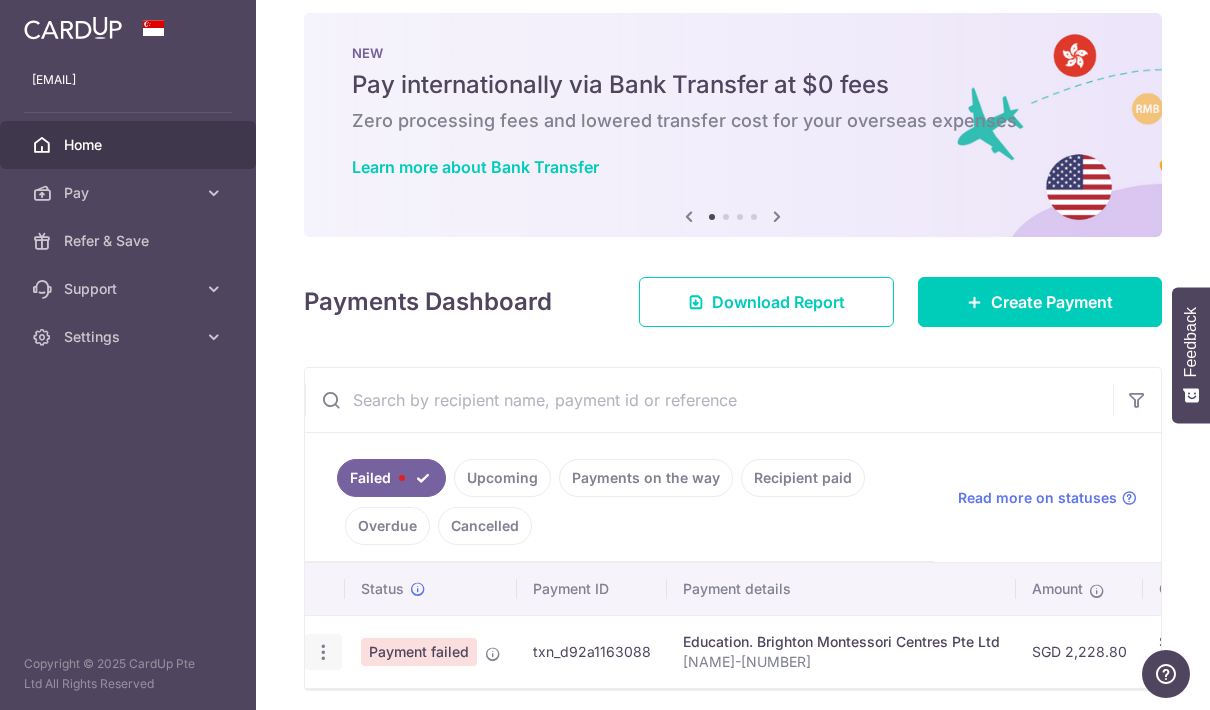 click at bounding box center (323, 652) 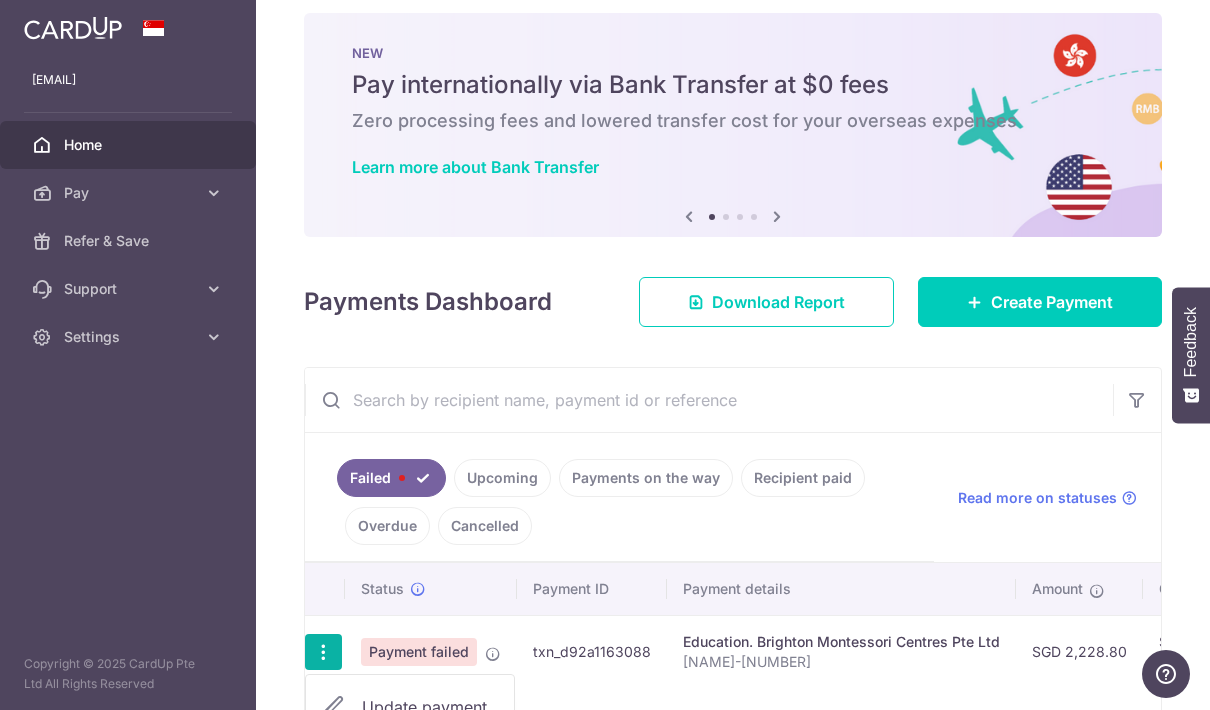 click at bounding box center [605, 355] 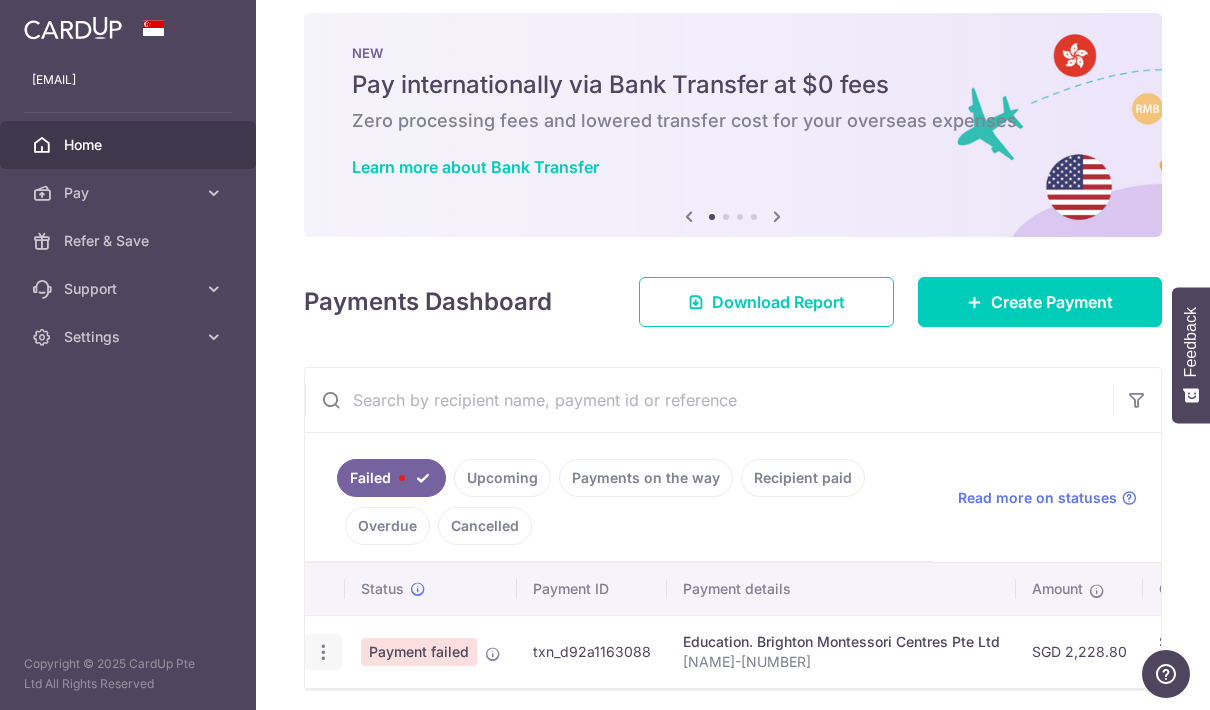 click at bounding box center [323, 652] 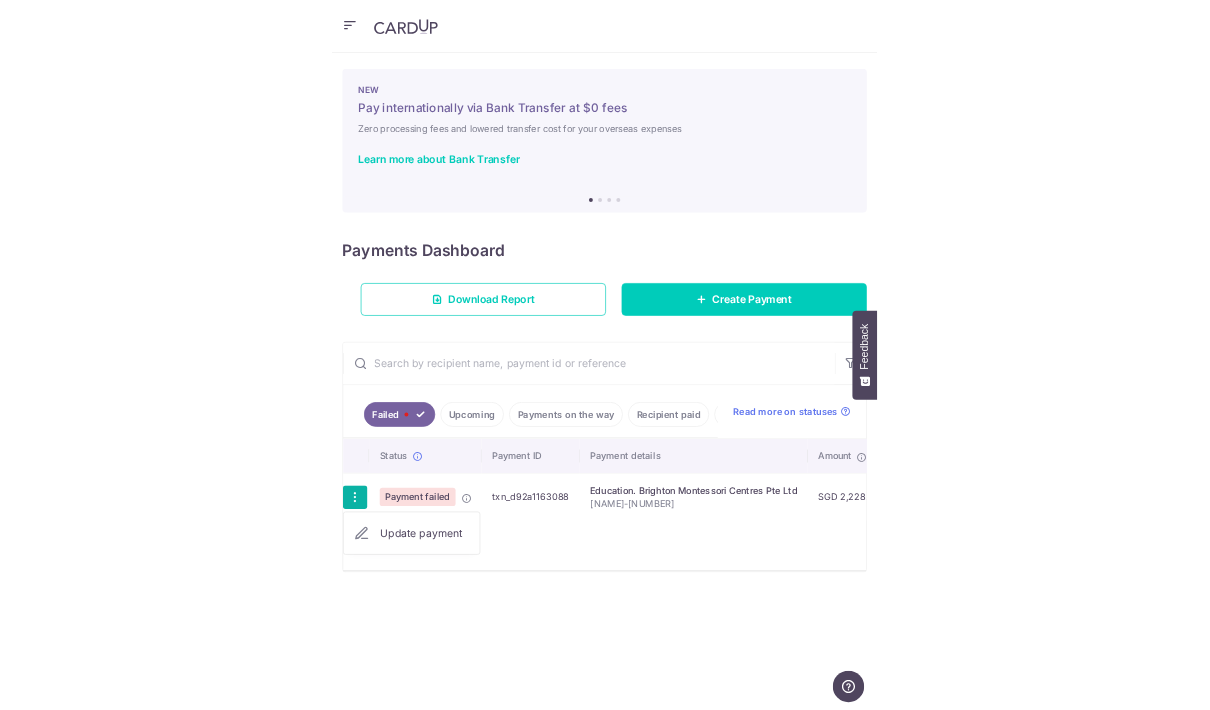 scroll, scrollTop: 0, scrollLeft: 0, axis: both 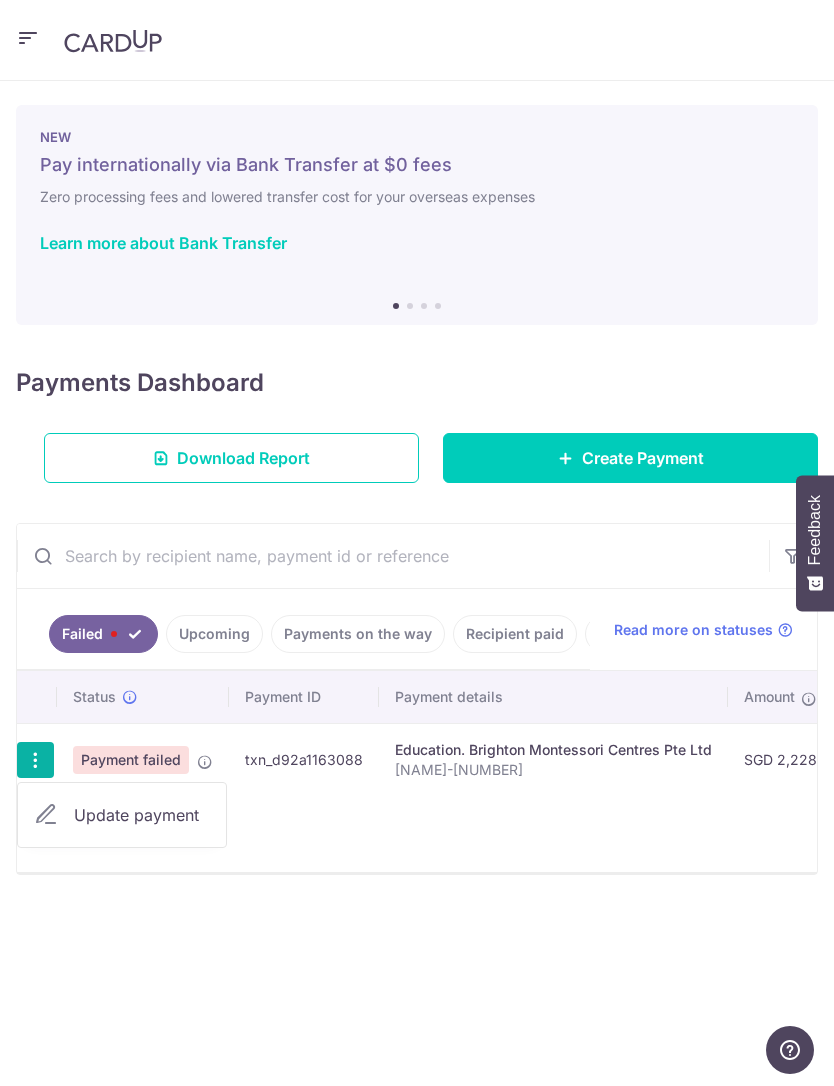click on "Update payment" at bounding box center (142, 815) 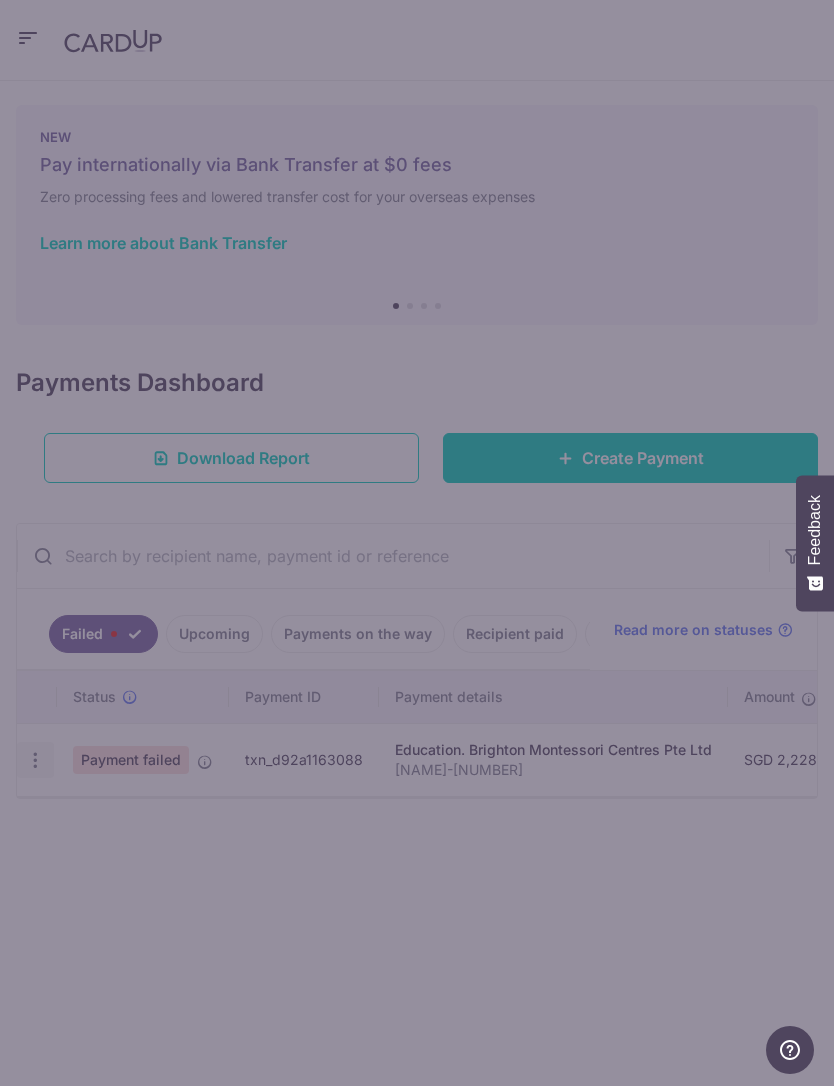 type on "REC185" 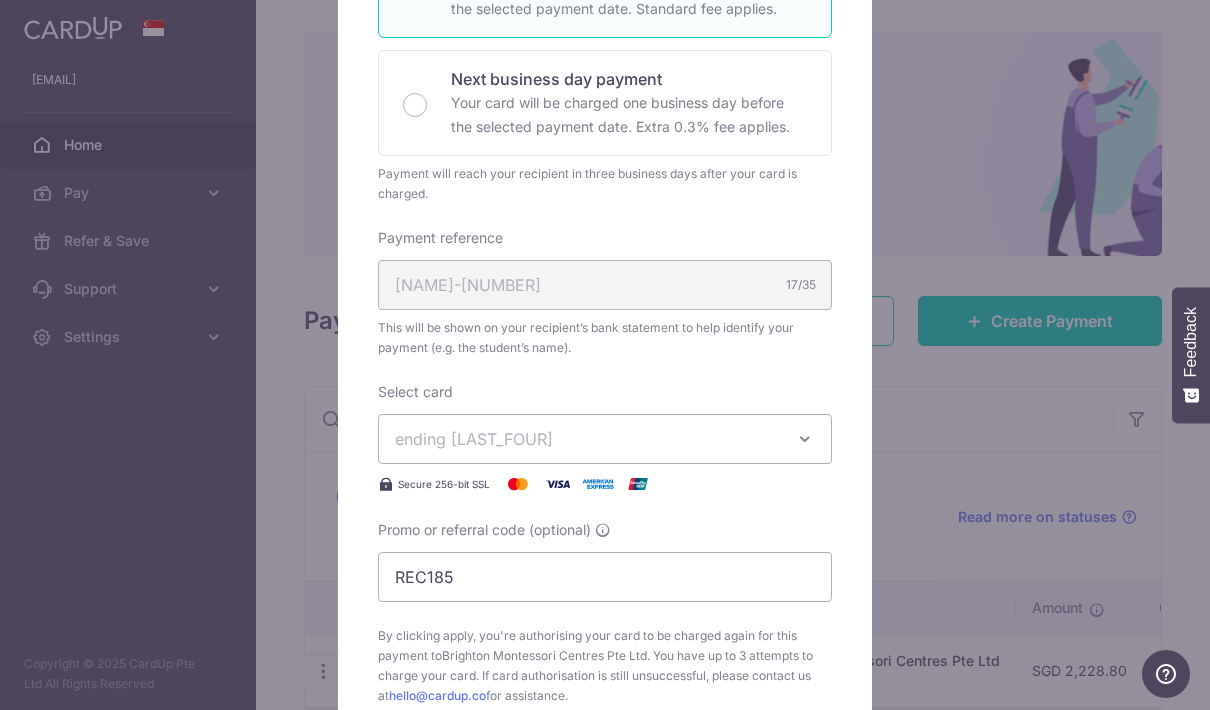 scroll, scrollTop: 438, scrollLeft: 0, axis: vertical 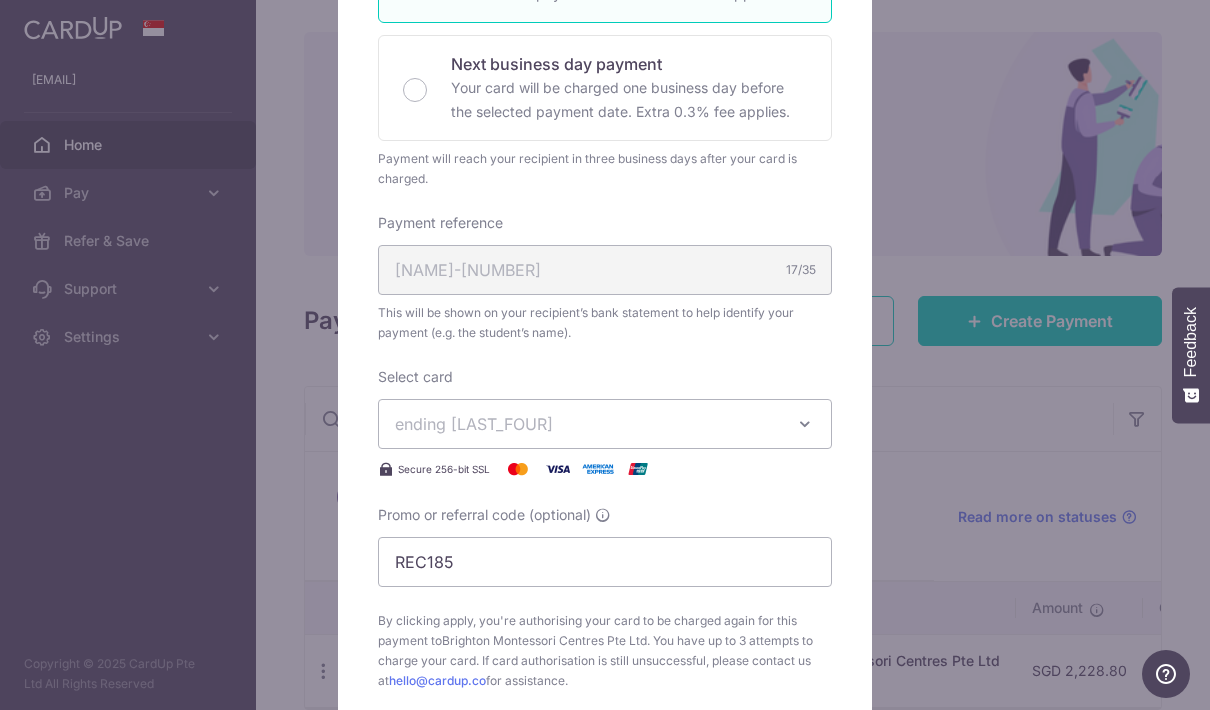 click at bounding box center [805, 424] 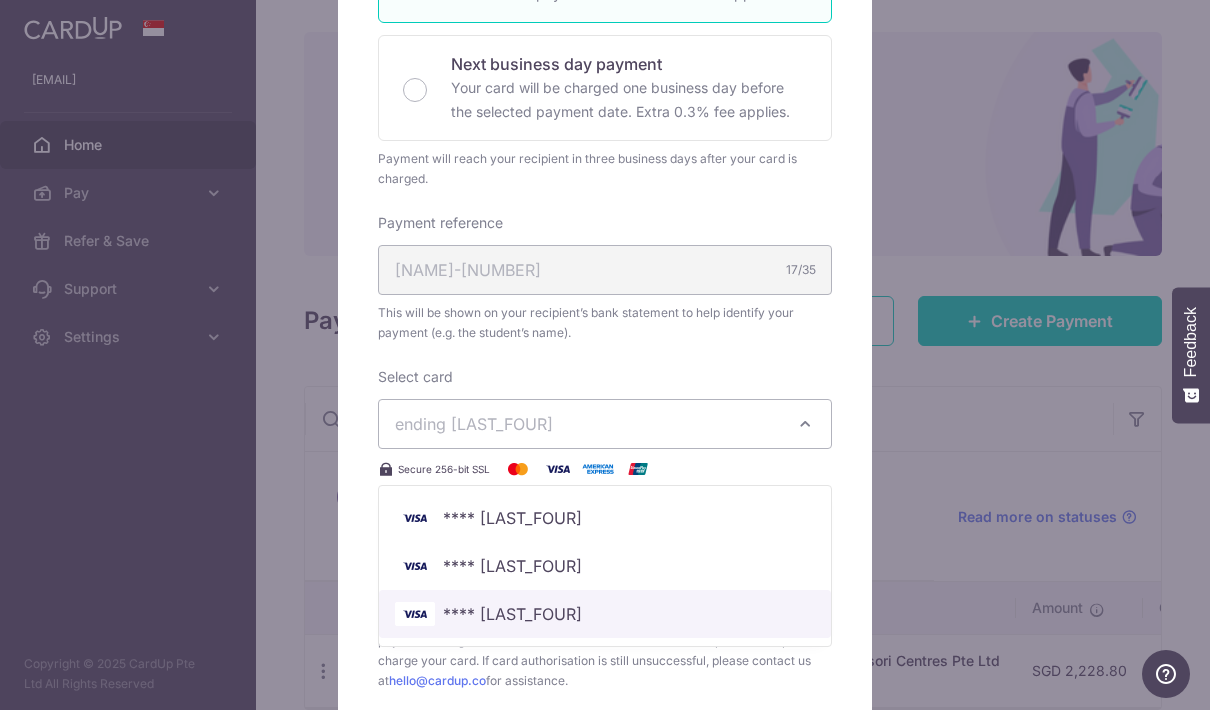 click on "**** [LAST_4_DIGITS]" at bounding box center [512, 614] 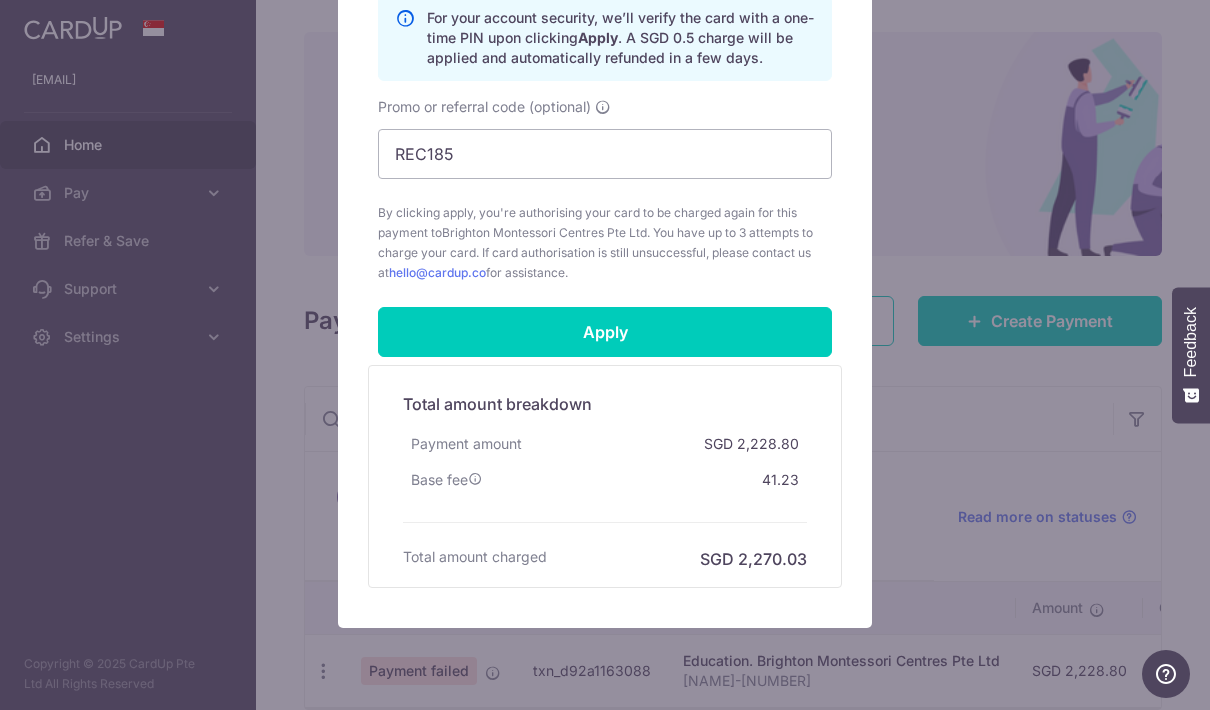 scroll, scrollTop: 931, scrollLeft: 0, axis: vertical 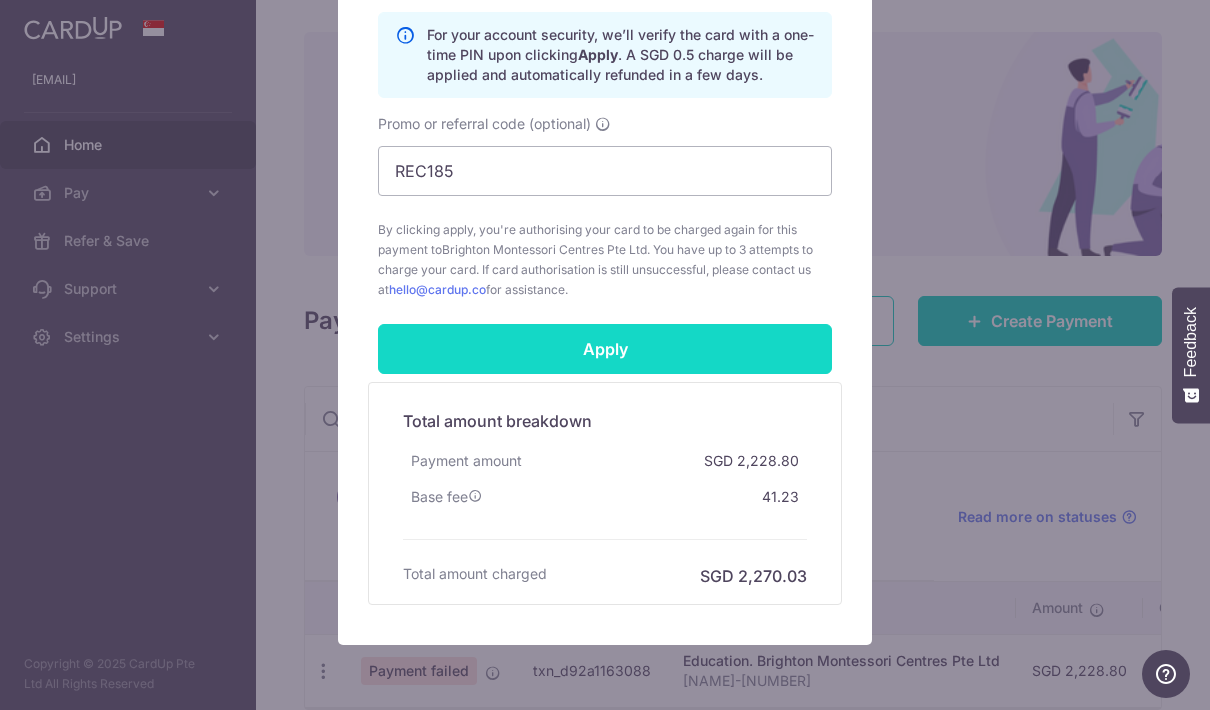 click on "Apply" at bounding box center [605, 349] 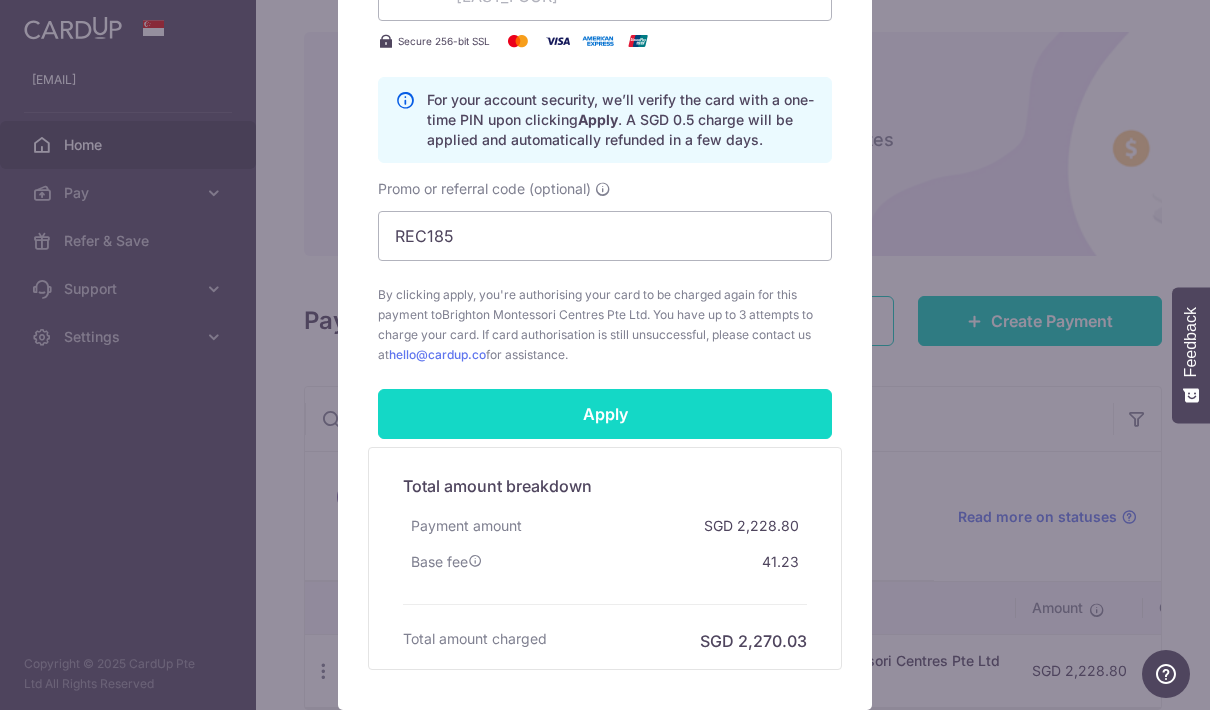 scroll, scrollTop: 864, scrollLeft: 0, axis: vertical 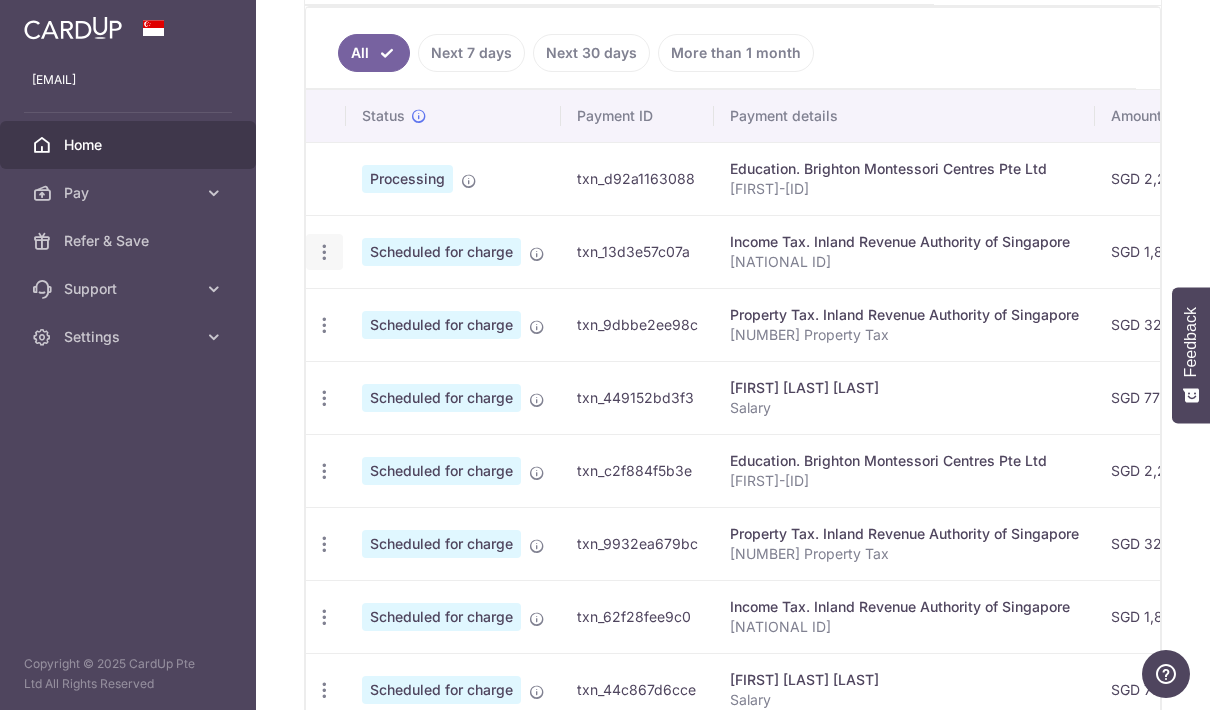 click on "Update payment
Cancel payment" at bounding box center (324, 252) 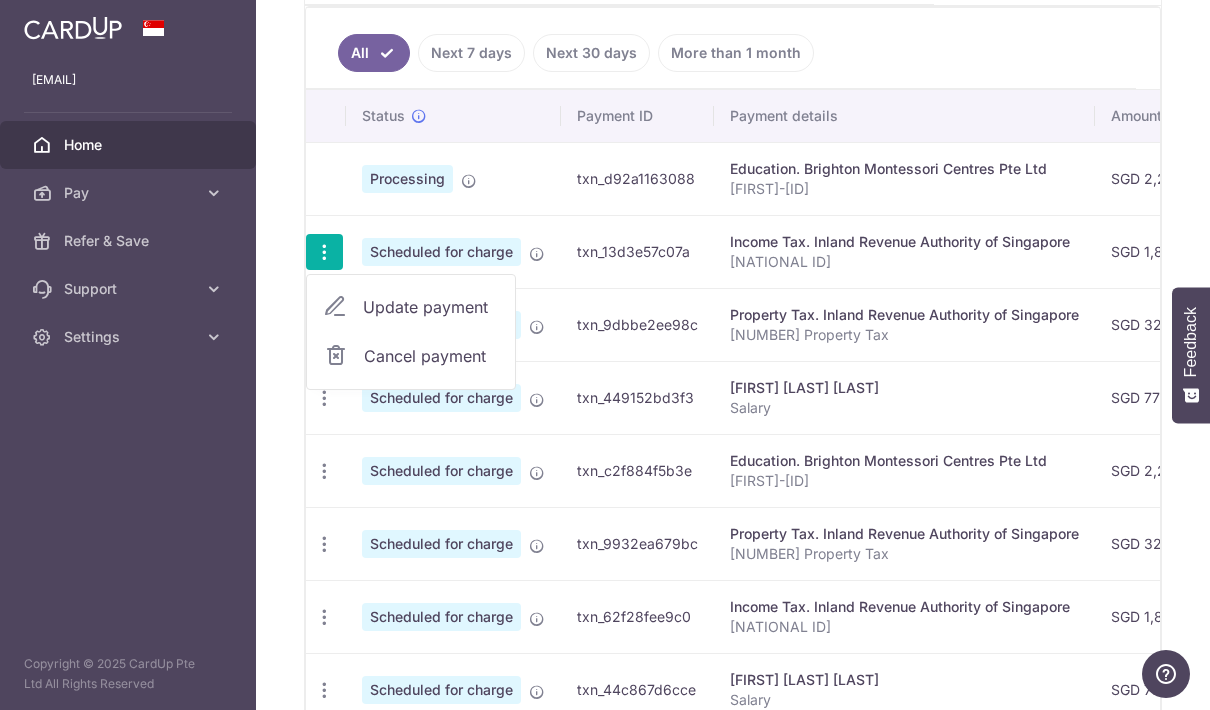 click on "Update payment" at bounding box center (431, 307) 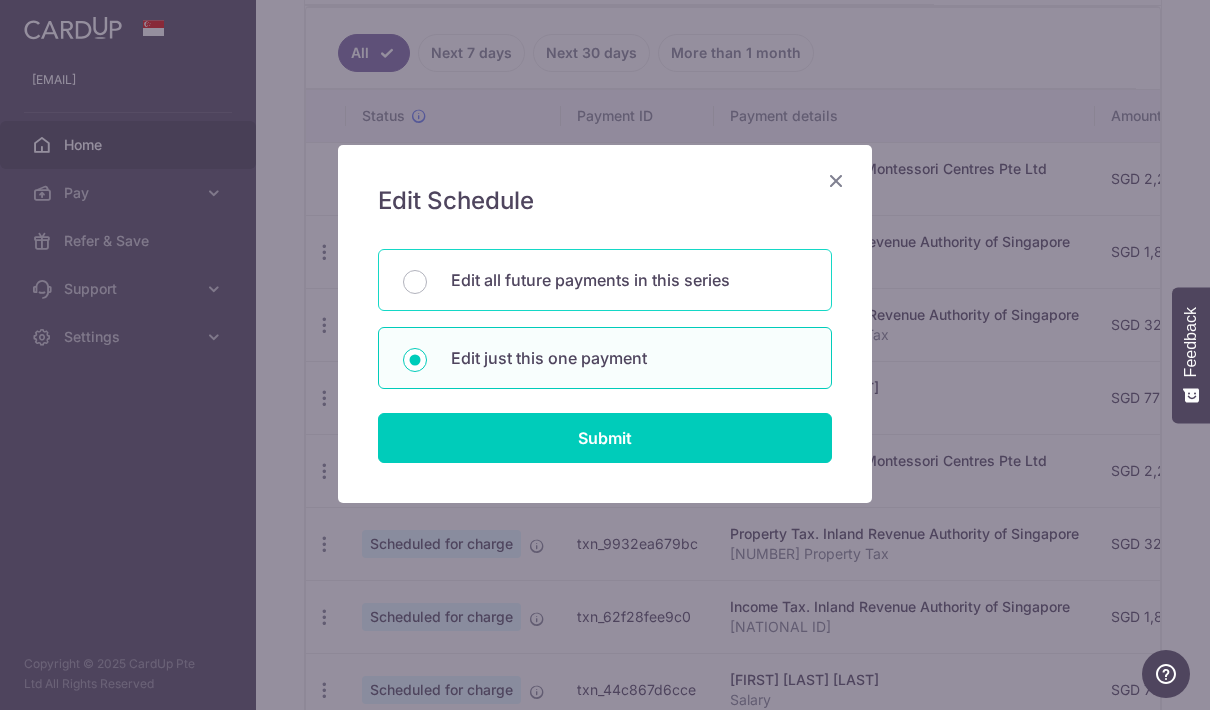 click on "Edit all future payments in this series" at bounding box center [629, 280] 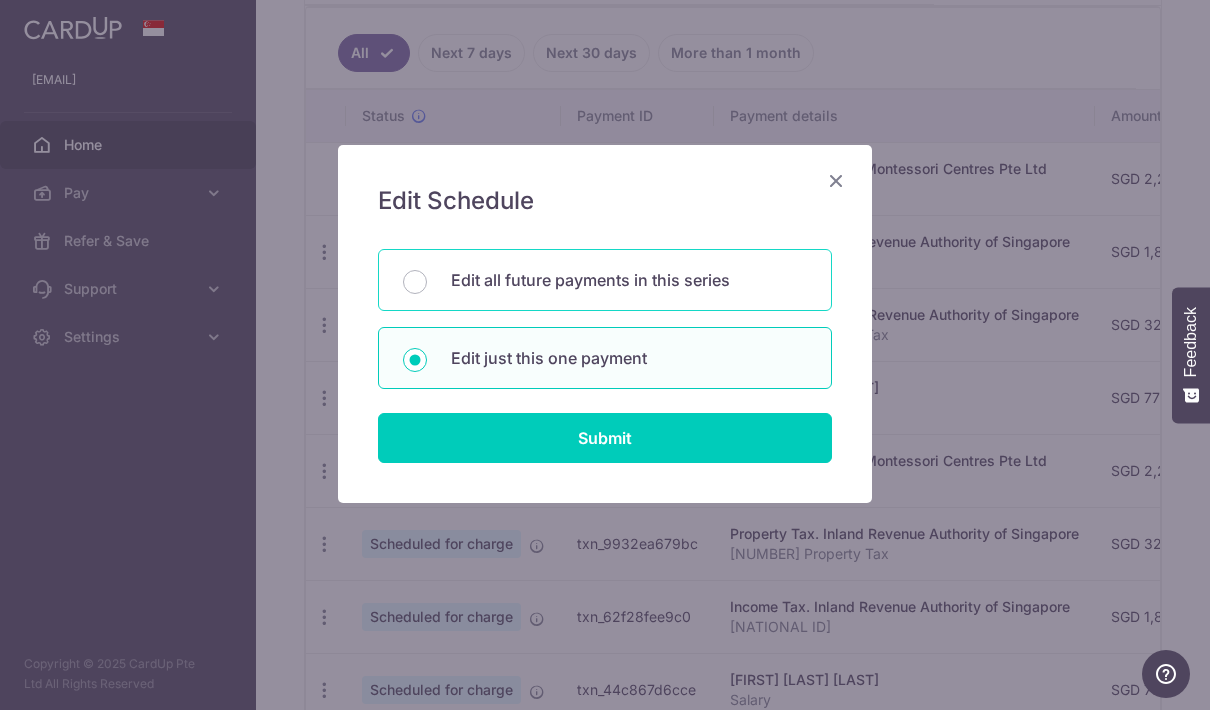 click on "Edit all future payments in this series" at bounding box center [415, 282] 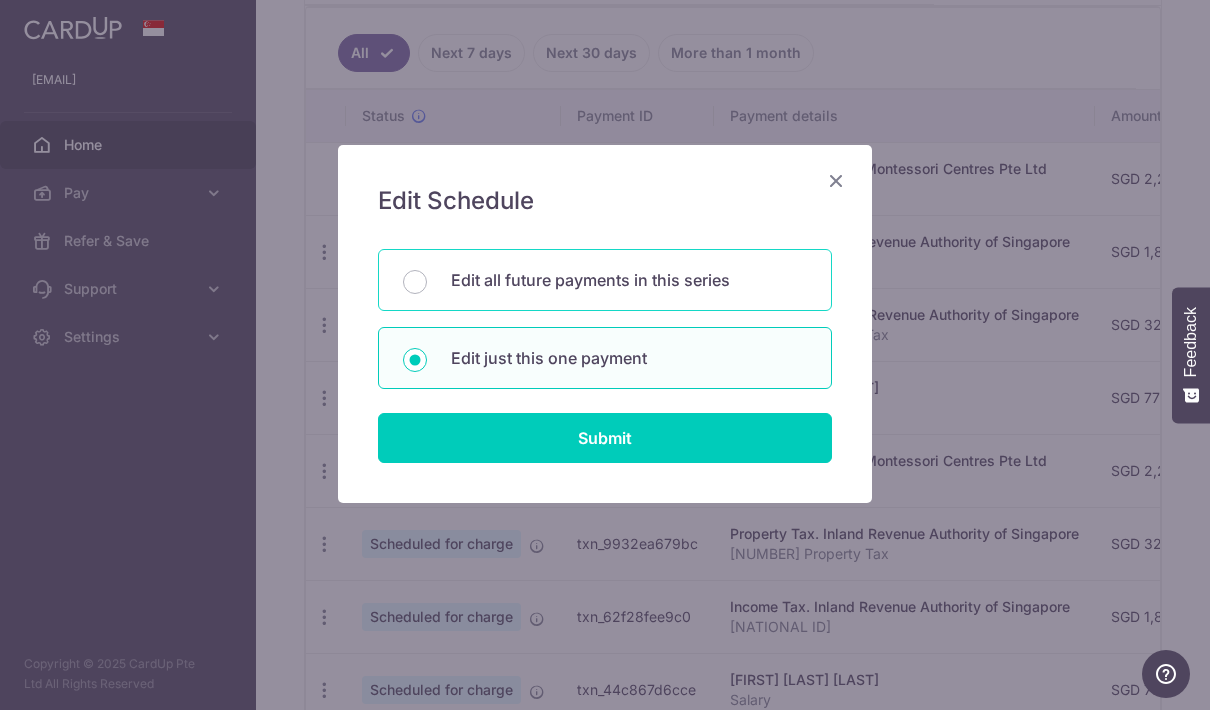 radio on "true" 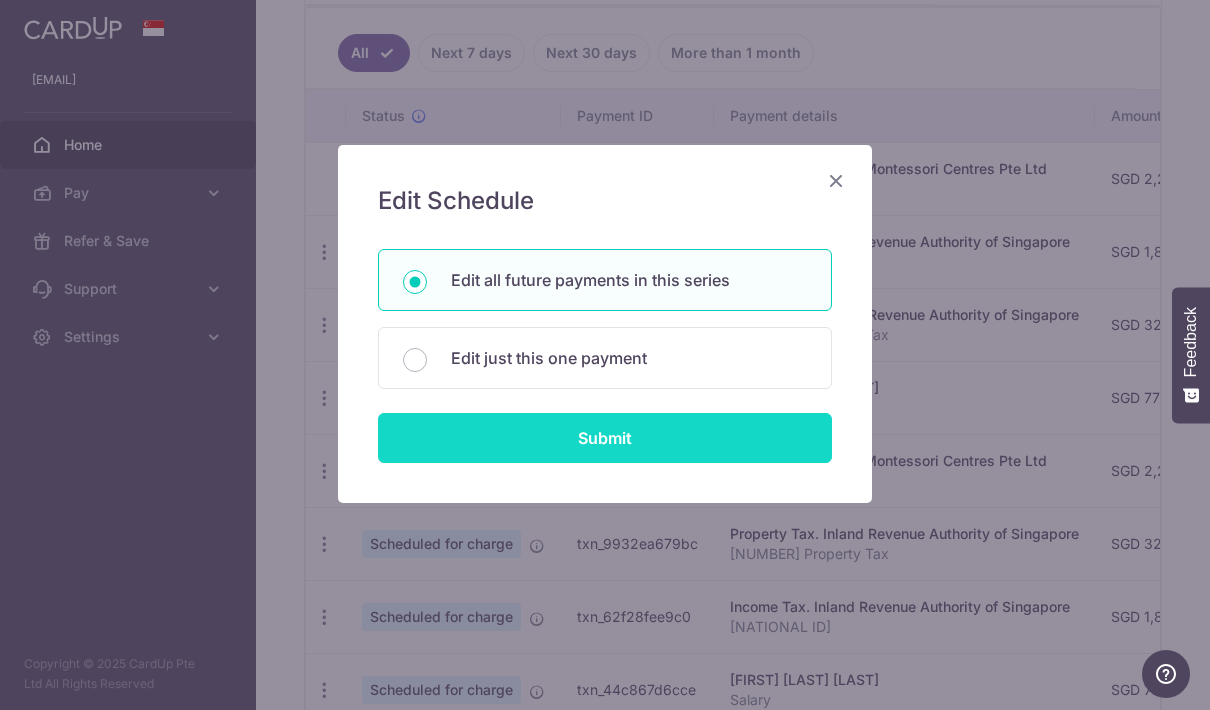 click on "Submit" at bounding box center [605, 438] 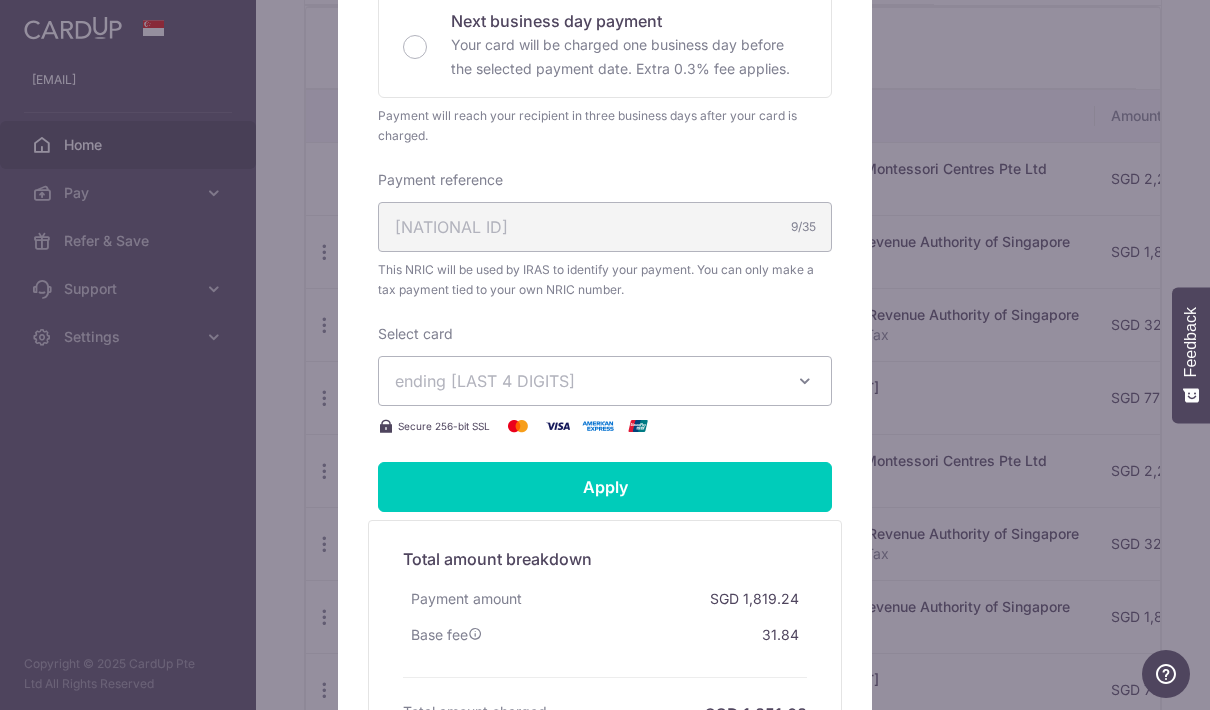 scroll, scrollTop: 551, scrollLeft: 0, axis: vertical 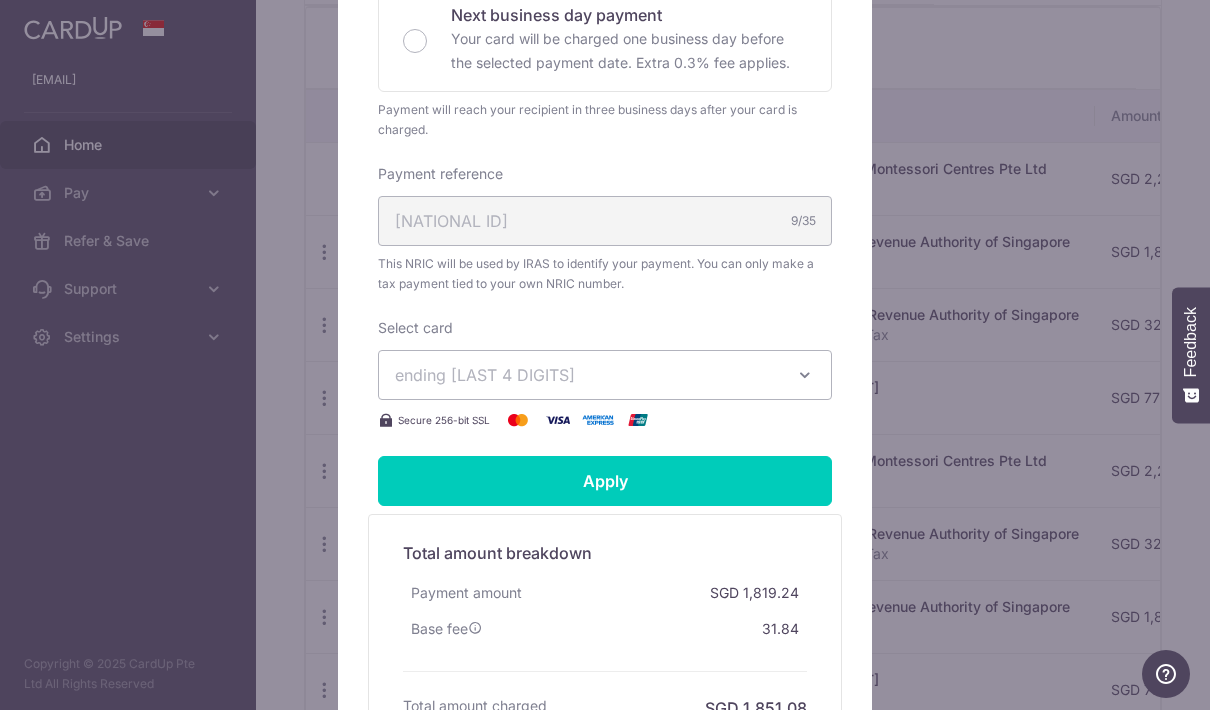 click at bounding box center [805, 375] 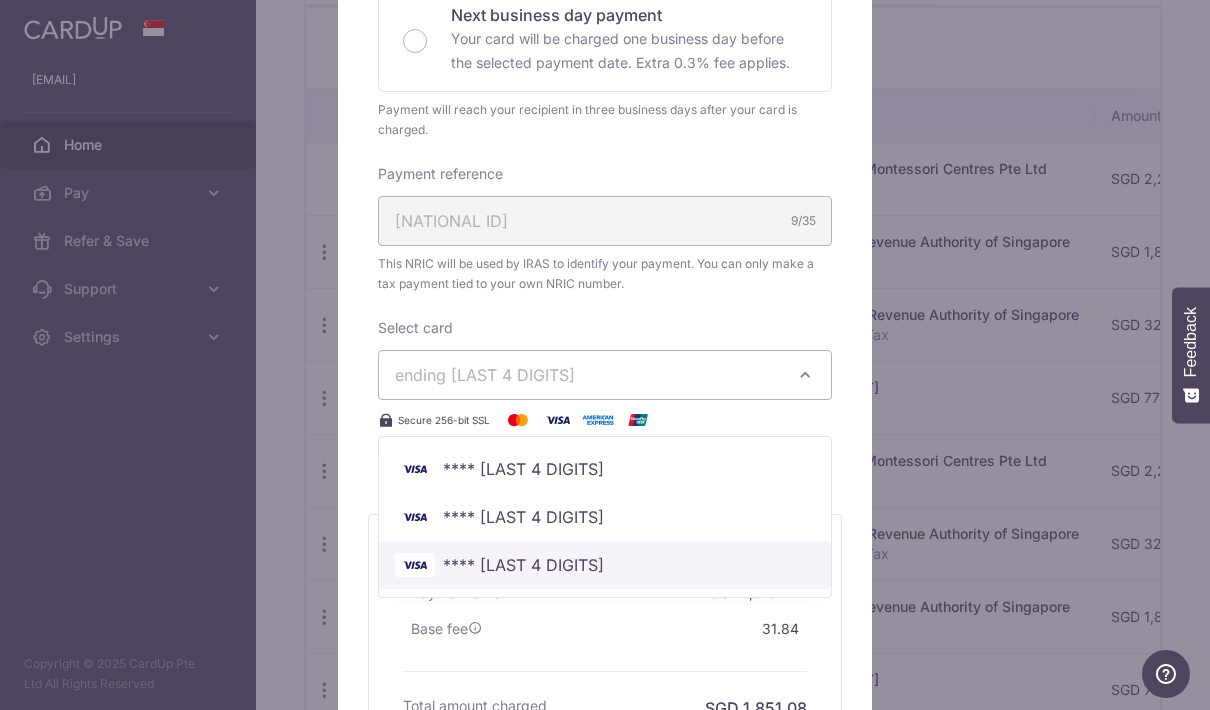 click on "**** [LAST_4_DIGITS]" at bounding box center [605, 565] 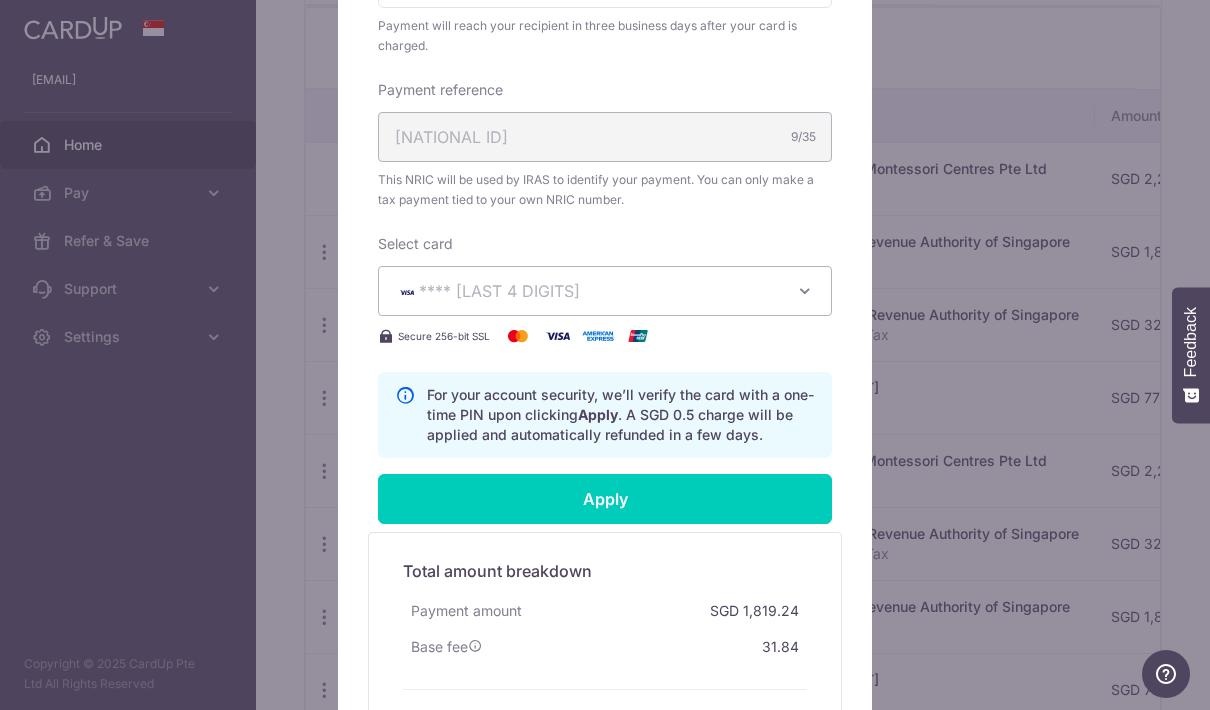 scroll, scrollTop: 642, scrollLeft: 0, axis: vertical 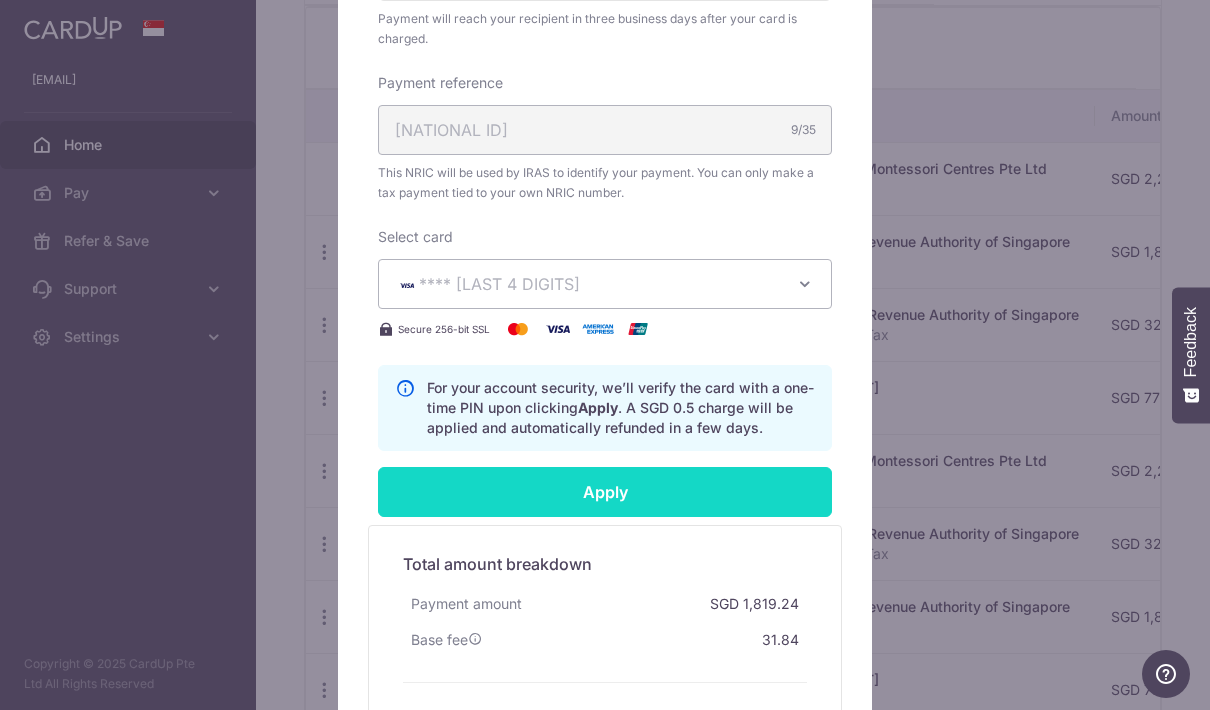 click on "Apply" at bounding box center [605, 492] 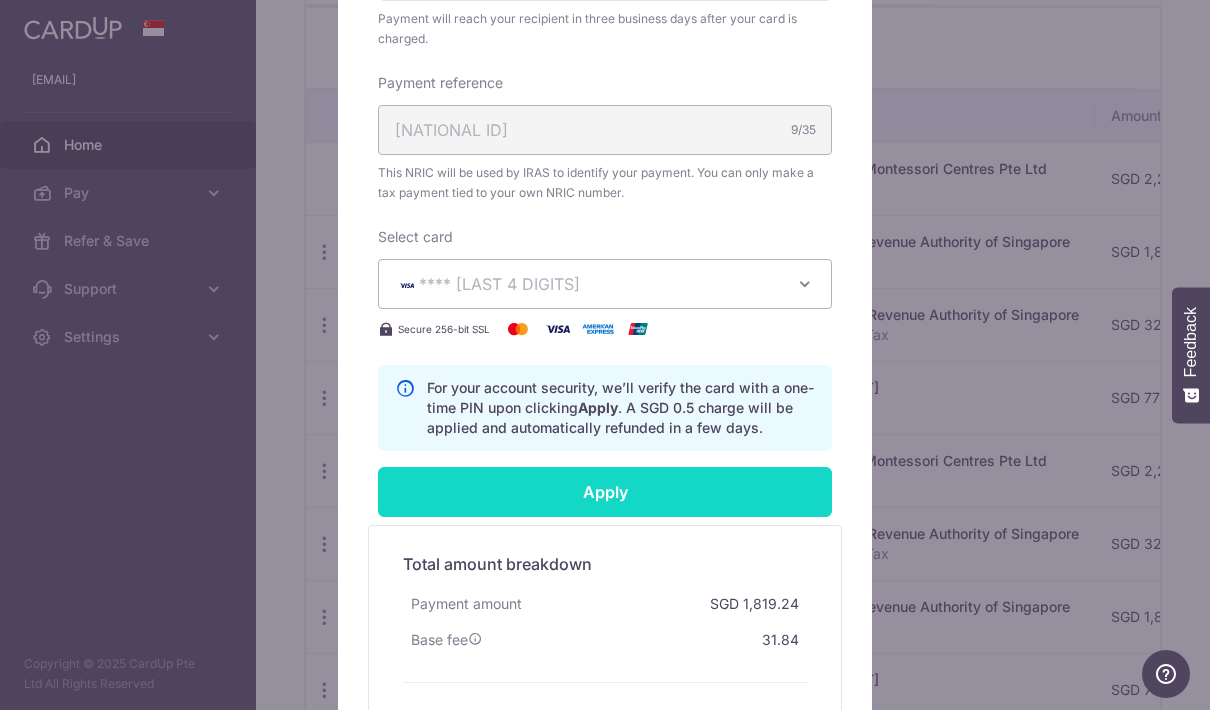 type on "Successfully Applied" 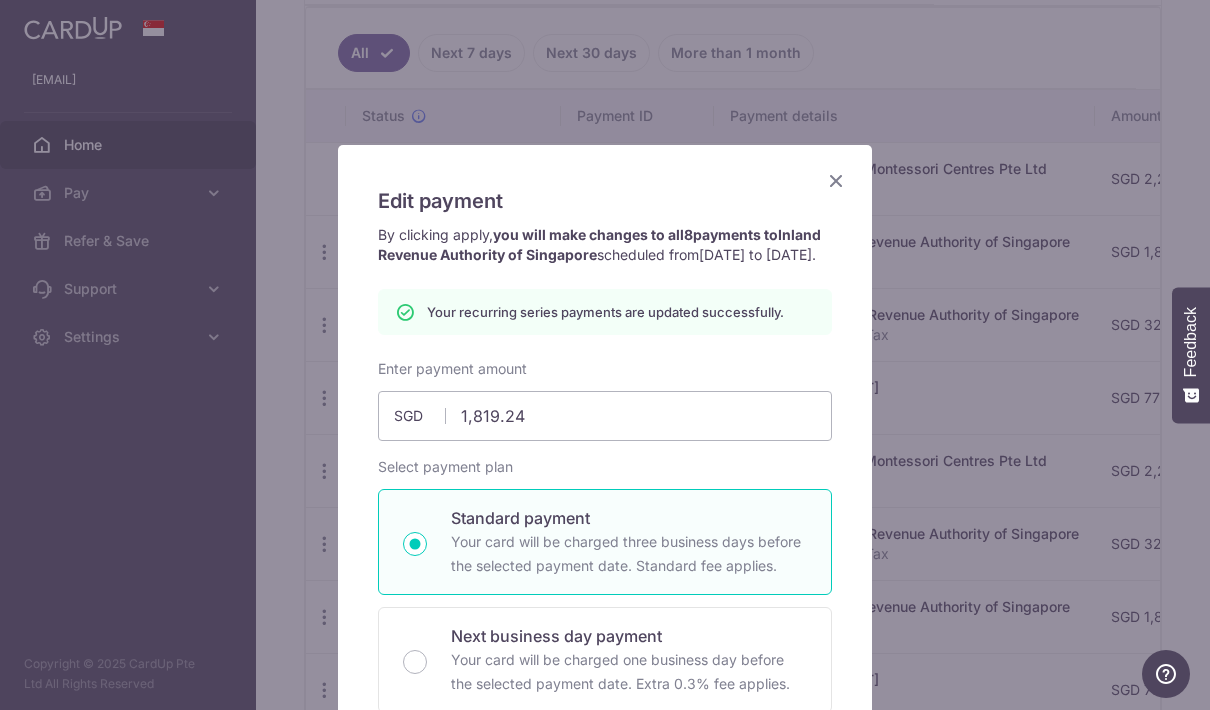 scroll, scrollTop: 0, scrollLeft: 0, axis: both 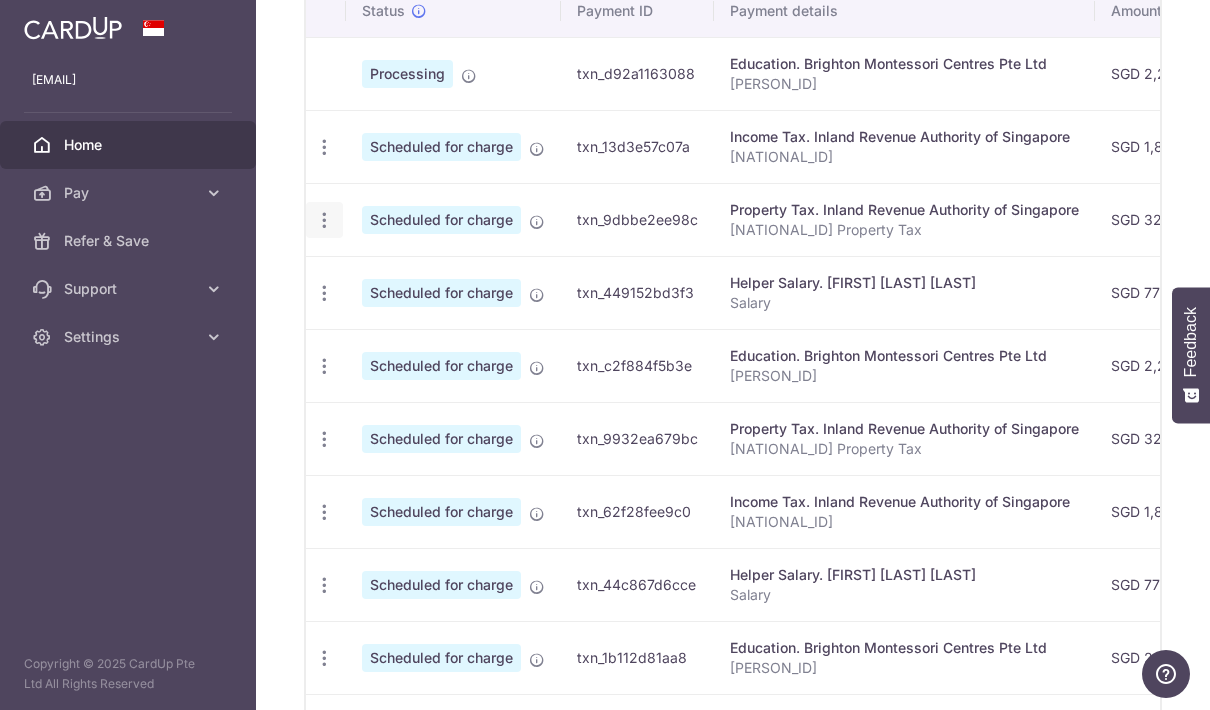 click on "Update payment
Cancel payment" at bounding box center [324, 220] 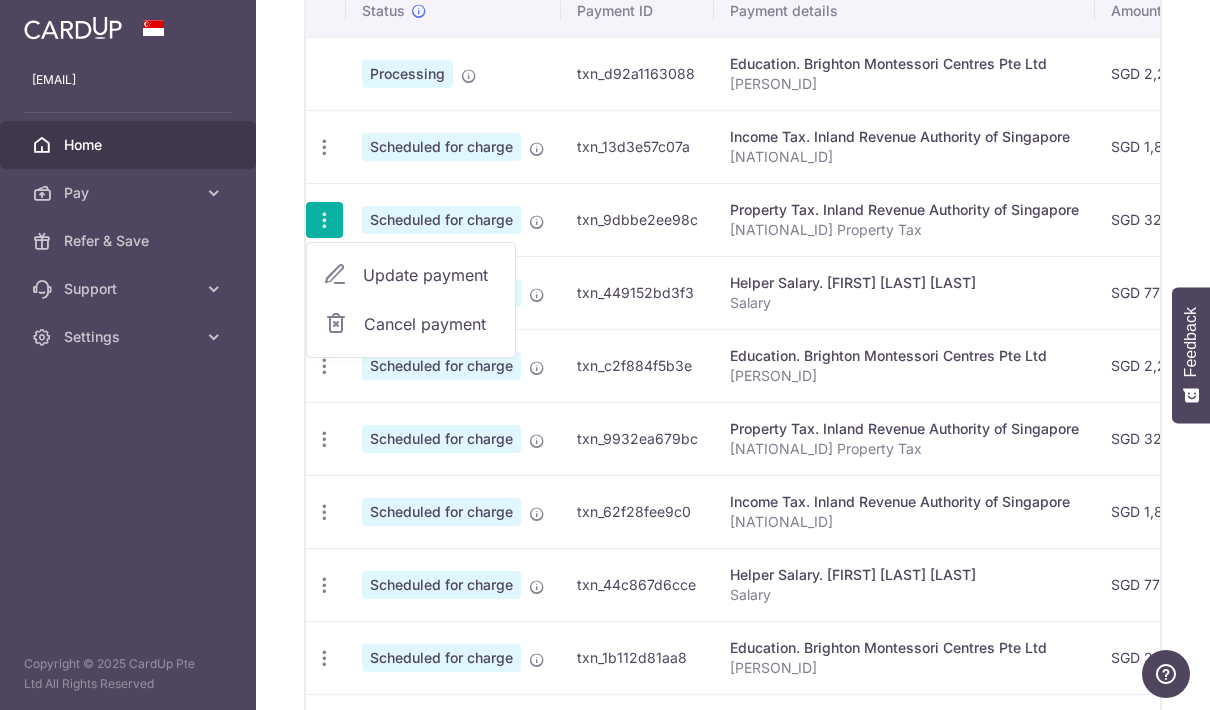click on "Update payment" at bounding box center (411, 275) 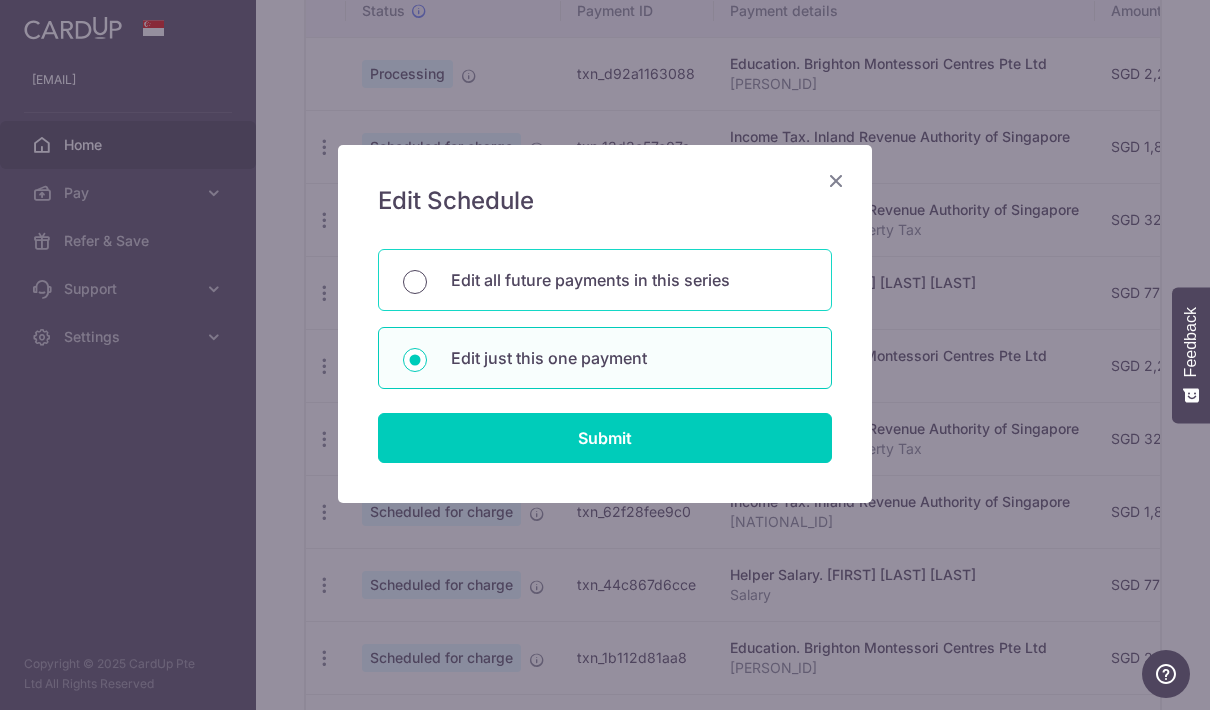 click on "Edit all future payments in this series" at bounding box center [415, 282] 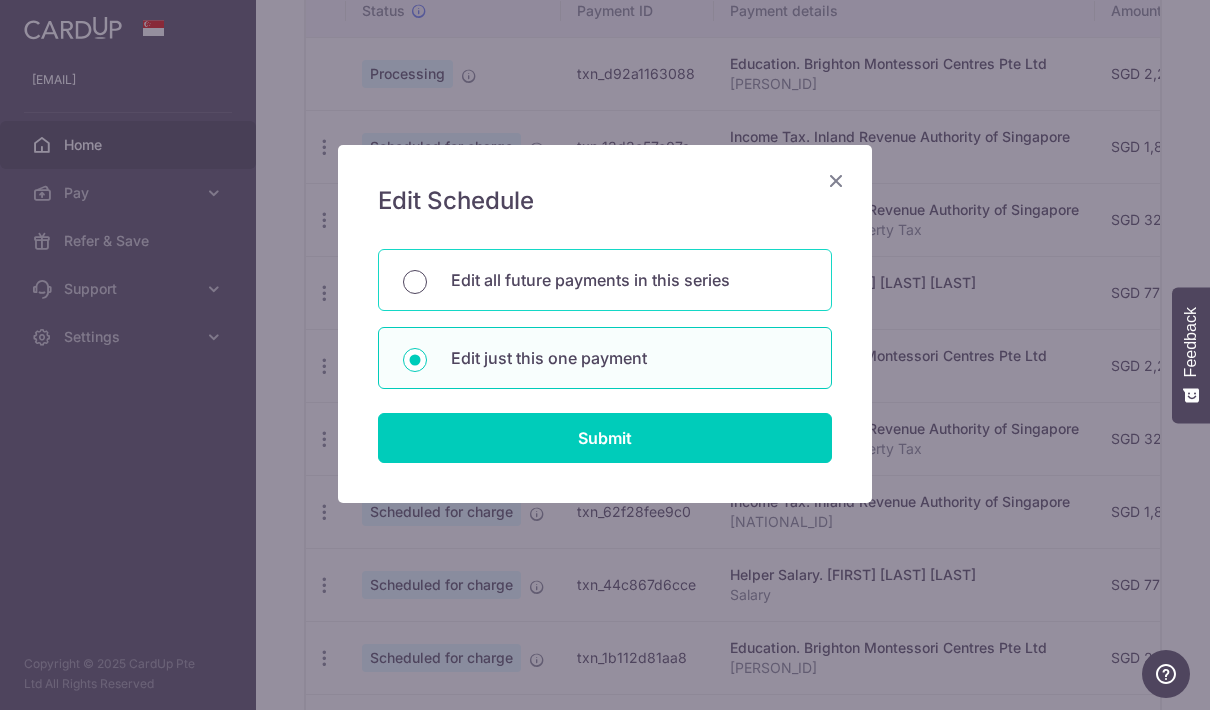 radio on "true" 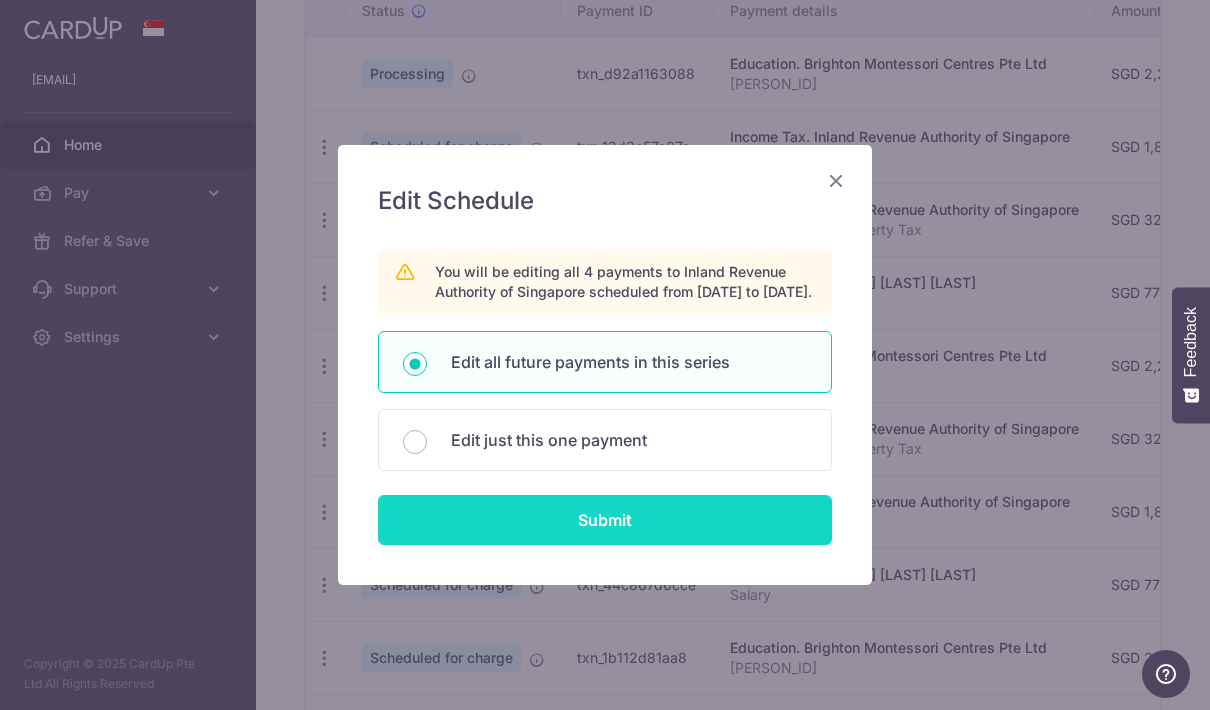click on "Submit" at bounding box center [605, 520] 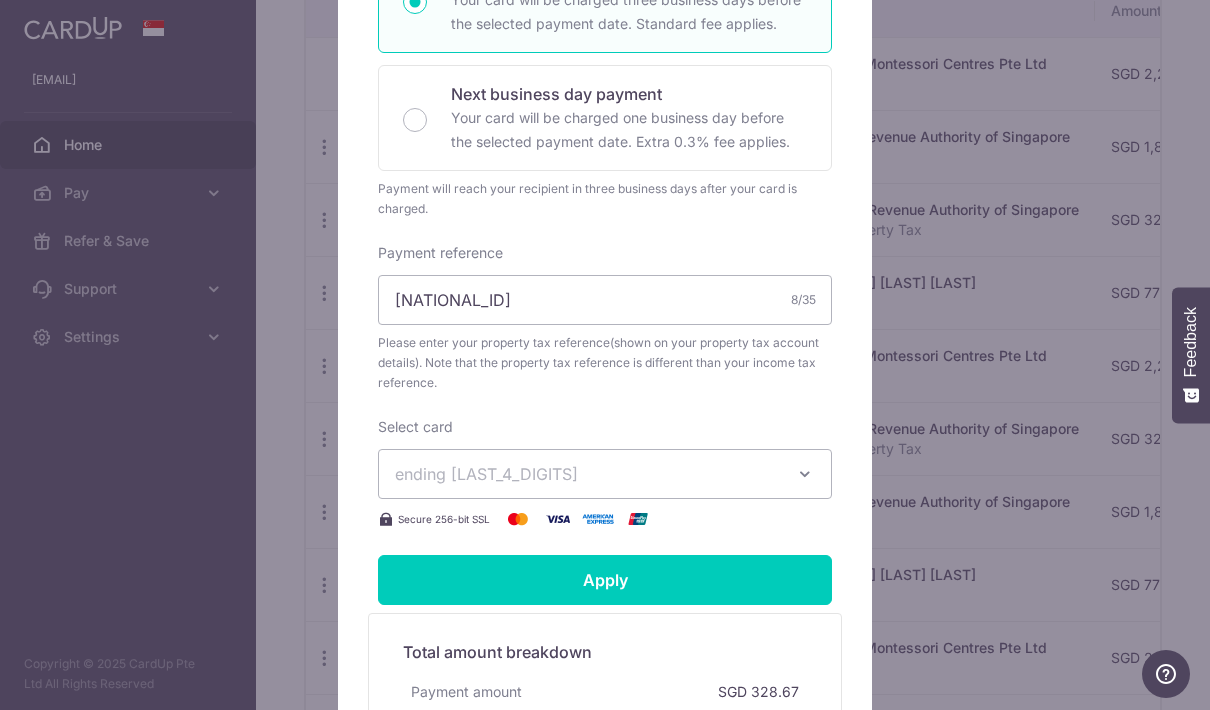 scroll, scrollTop: 520, scrollLeft: 0, axis: vertical 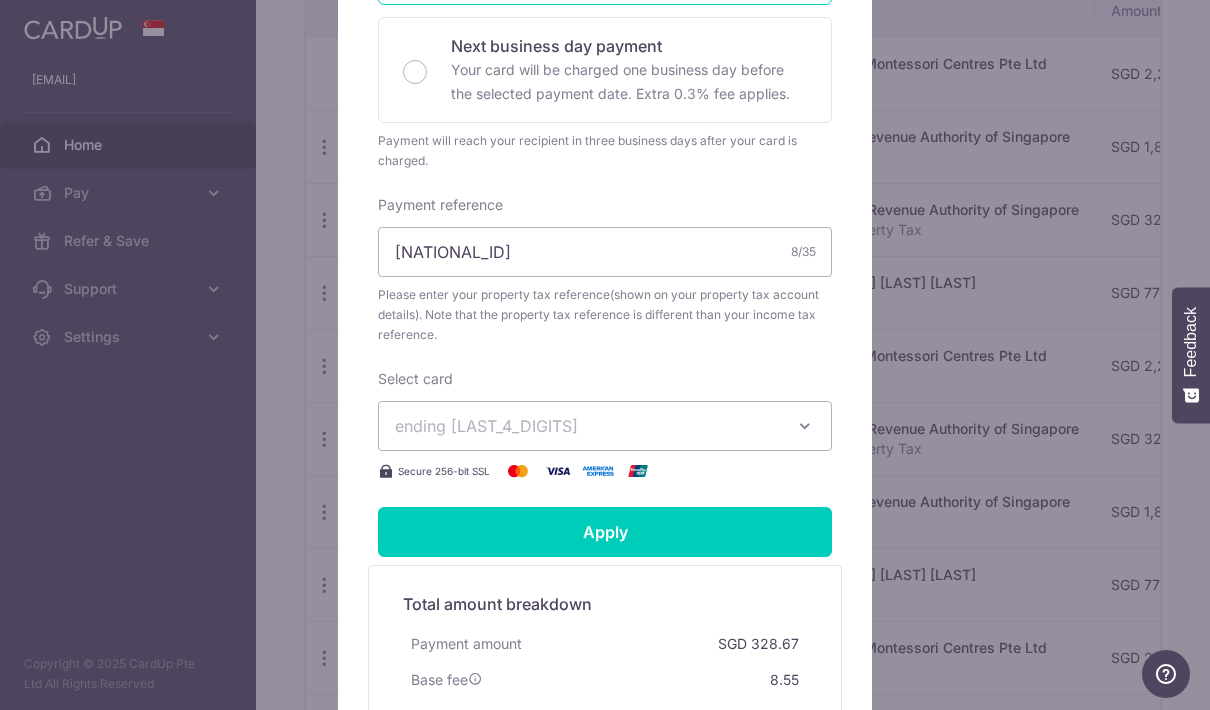 click on "ending [LAST_4_DIGITS]" at bounding box center [587, 426] 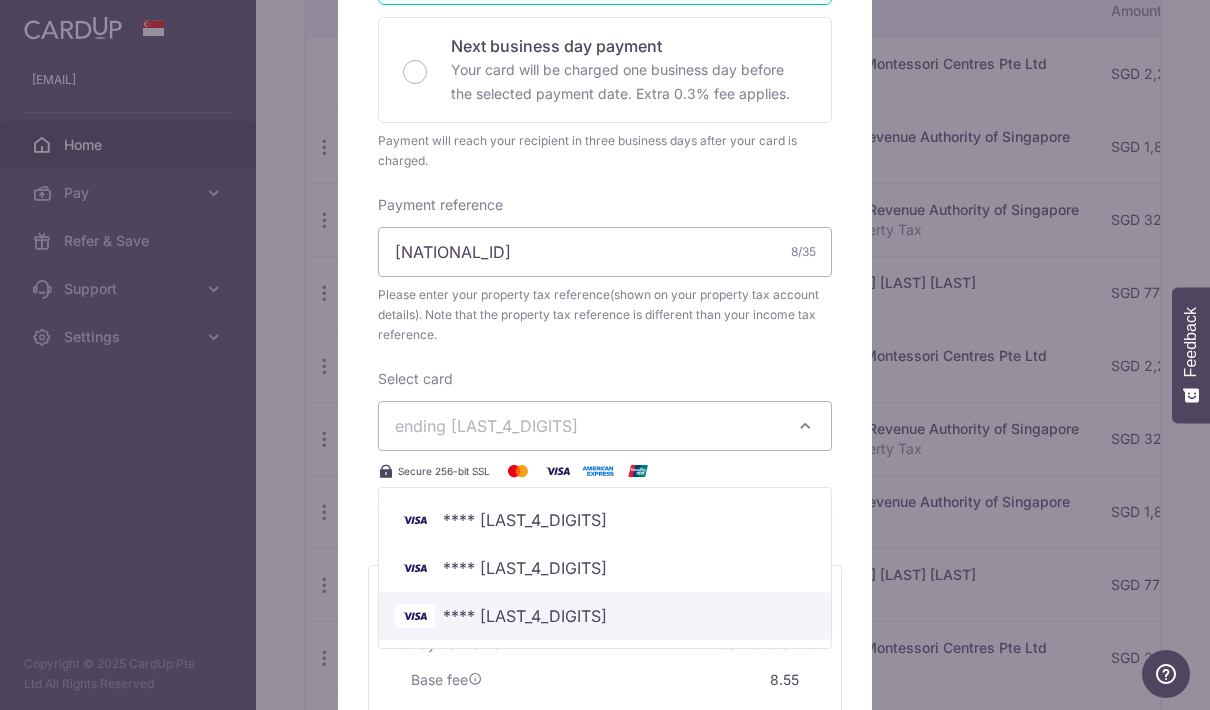click on "**** [LAST_4_DIGITS]" at bounding box center [605, 616] 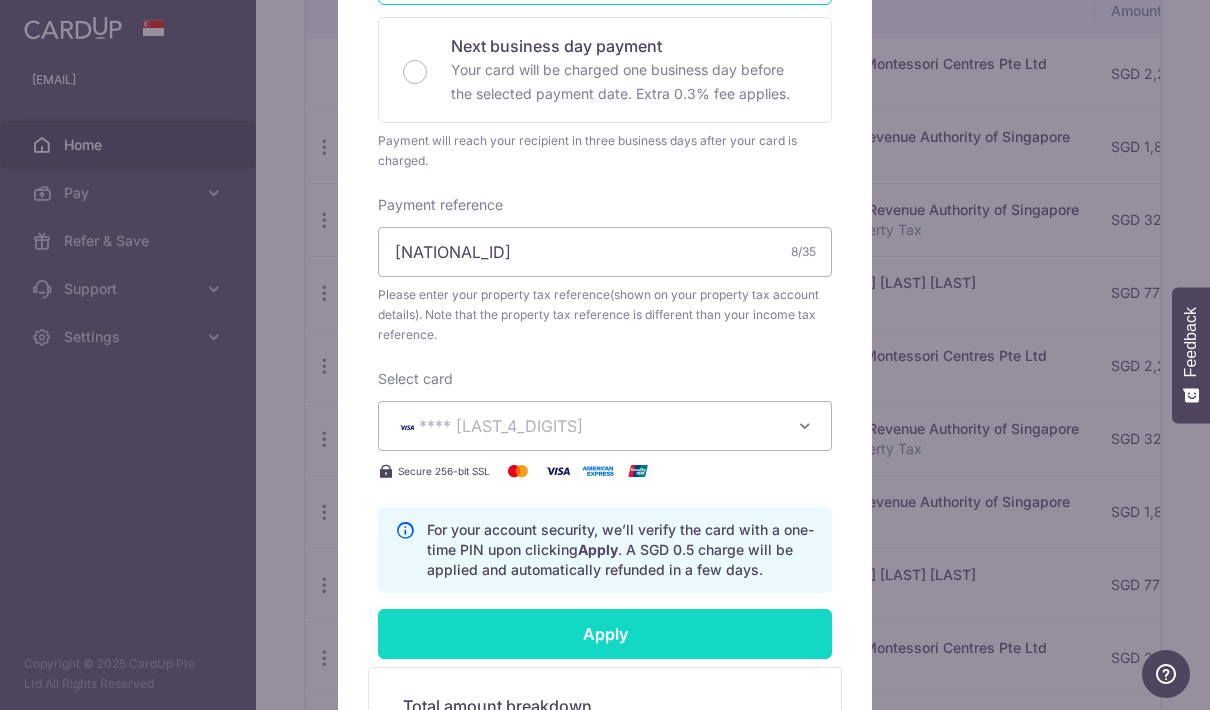click on "Apply" at bounding box center [605, 634] 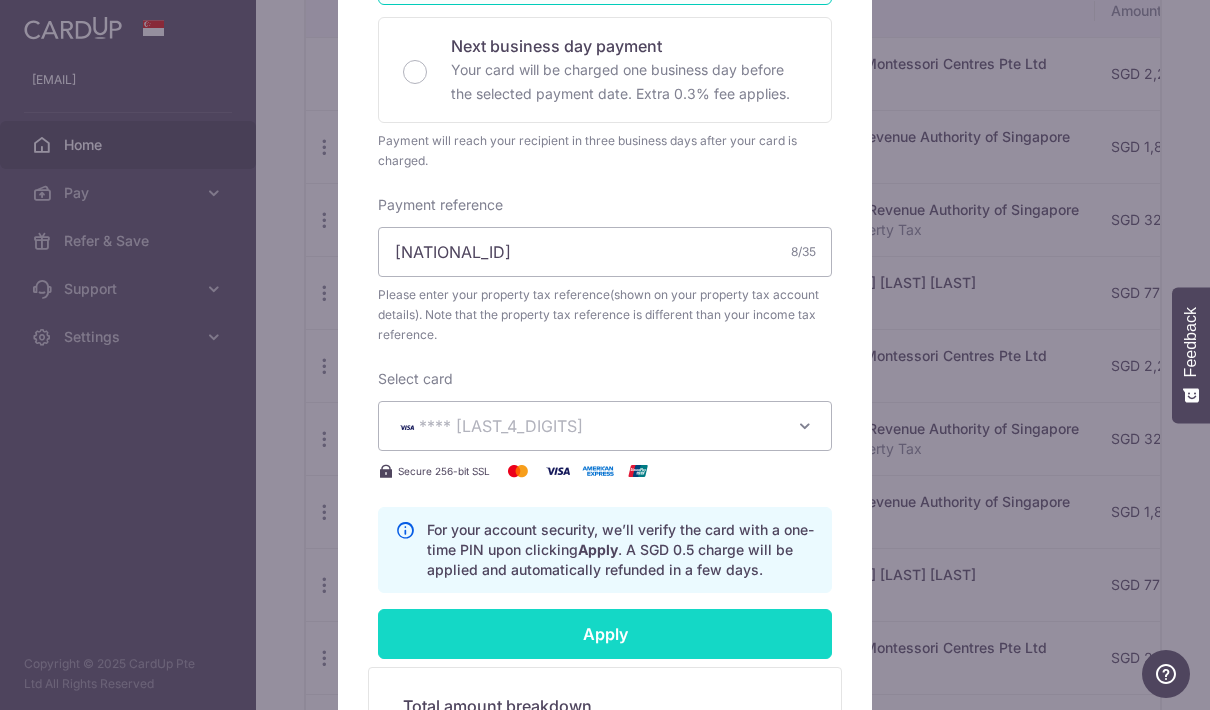 type on "Successfully Applied" 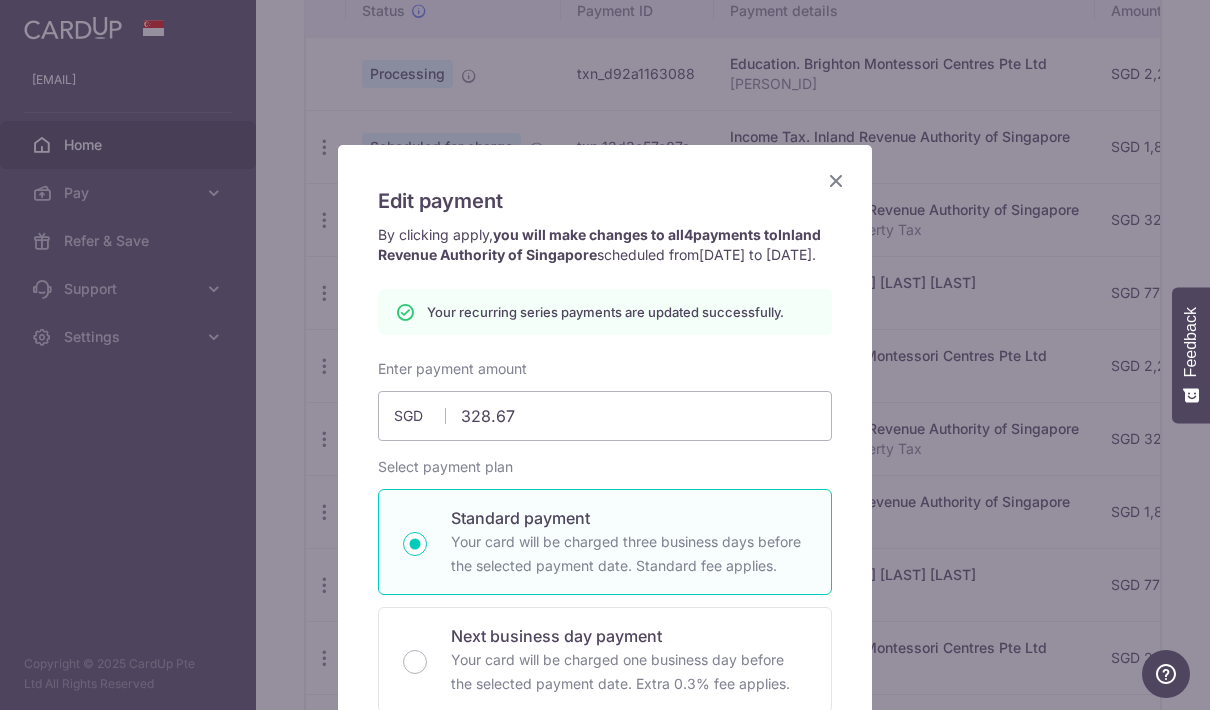 scroll, scrollTop: 0, scrollLeft: 0, axis: both 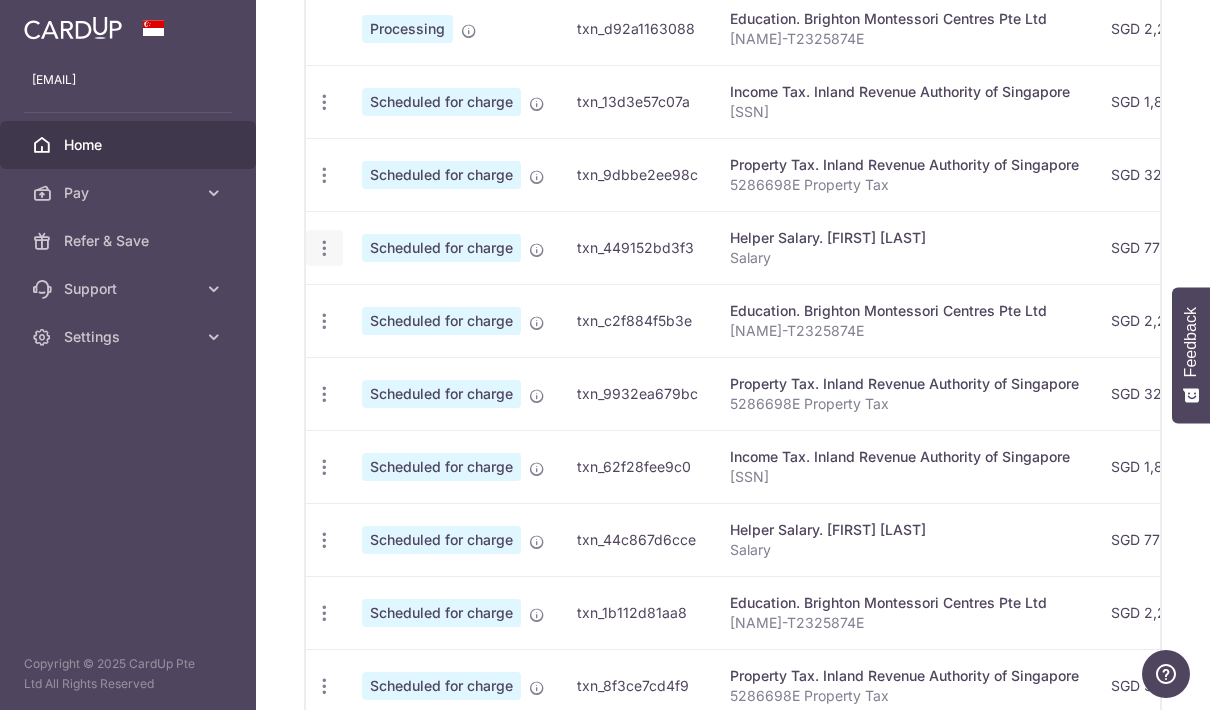 click at bounding box center (324, 102) 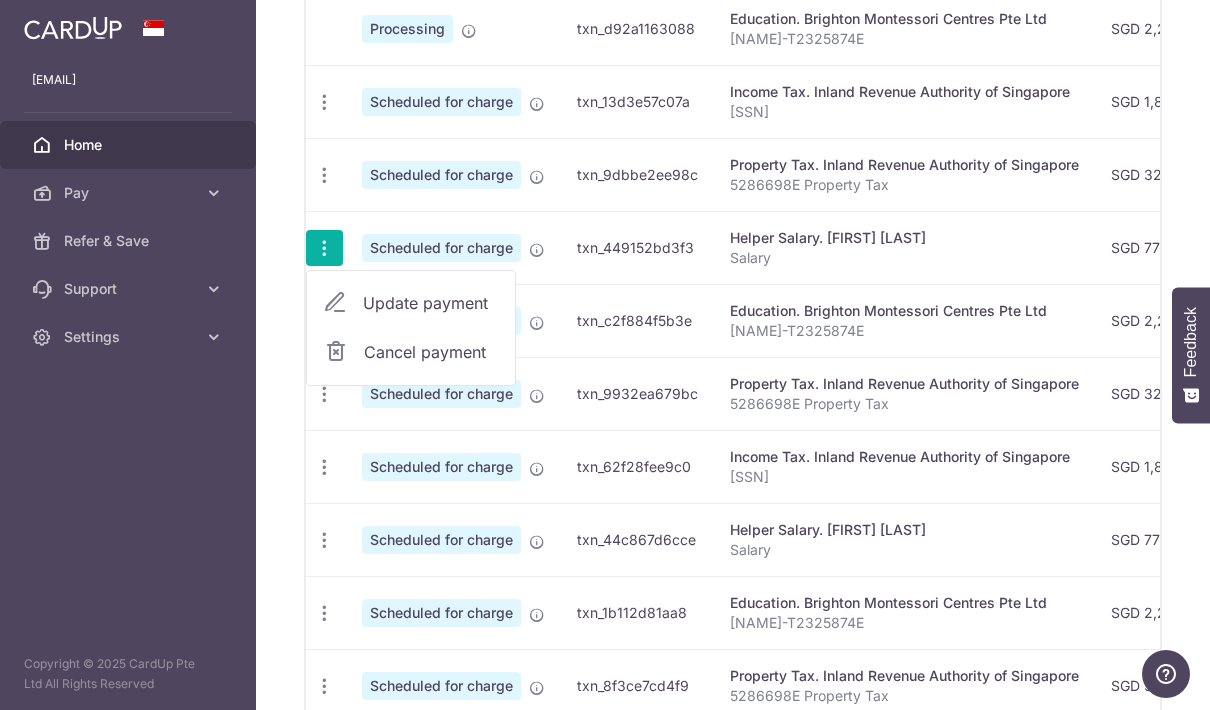 click on "Update payment" at bounding box center [431, 303] 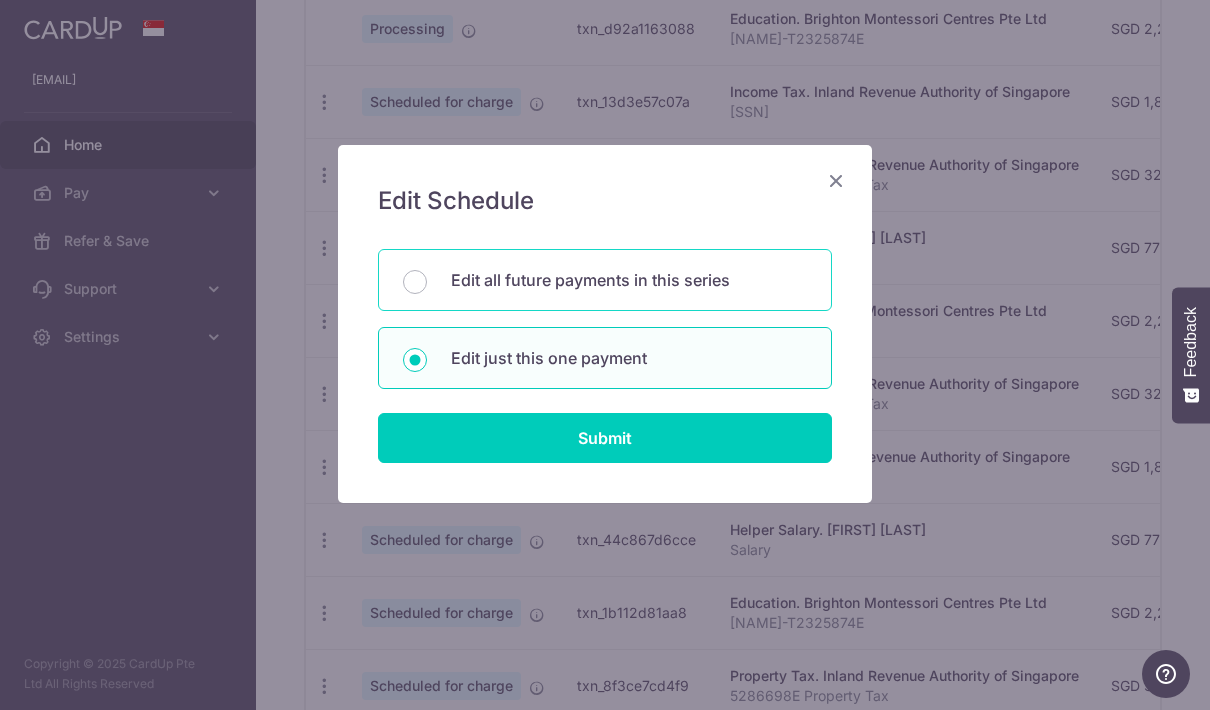 click on "Edit all future payments in this series" at bounding box center [629, 280] 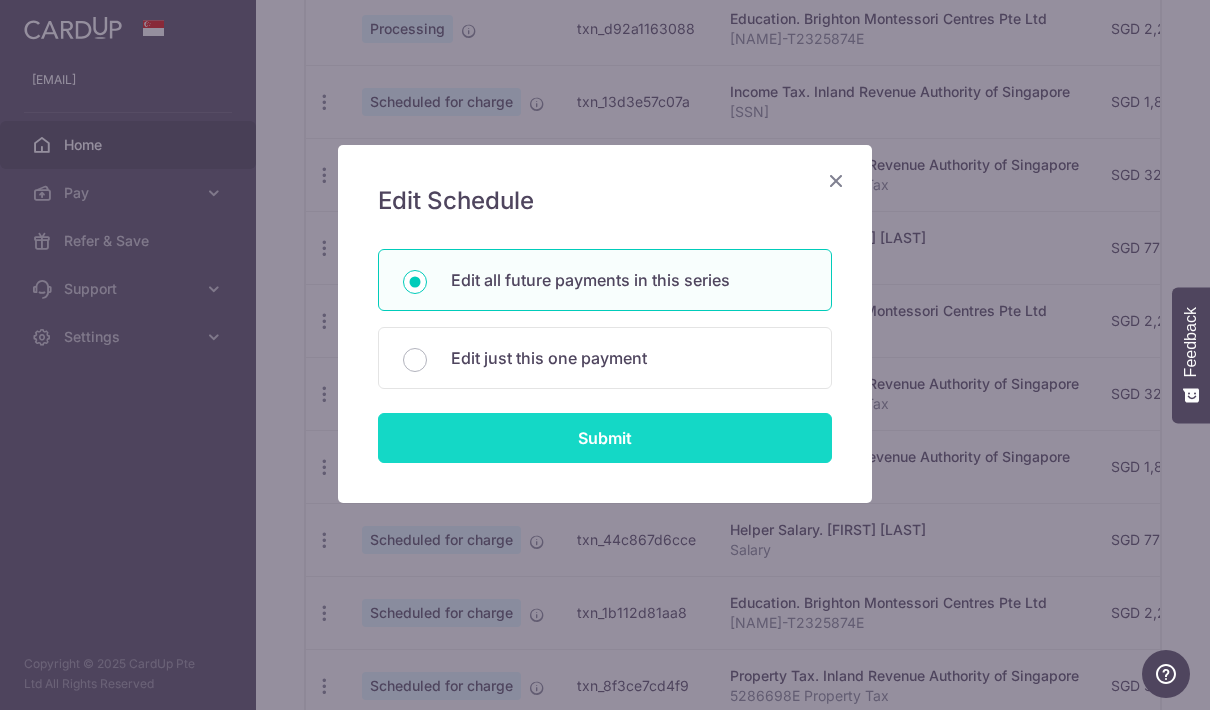 click on "Submit" at bounding box center [605, 438] 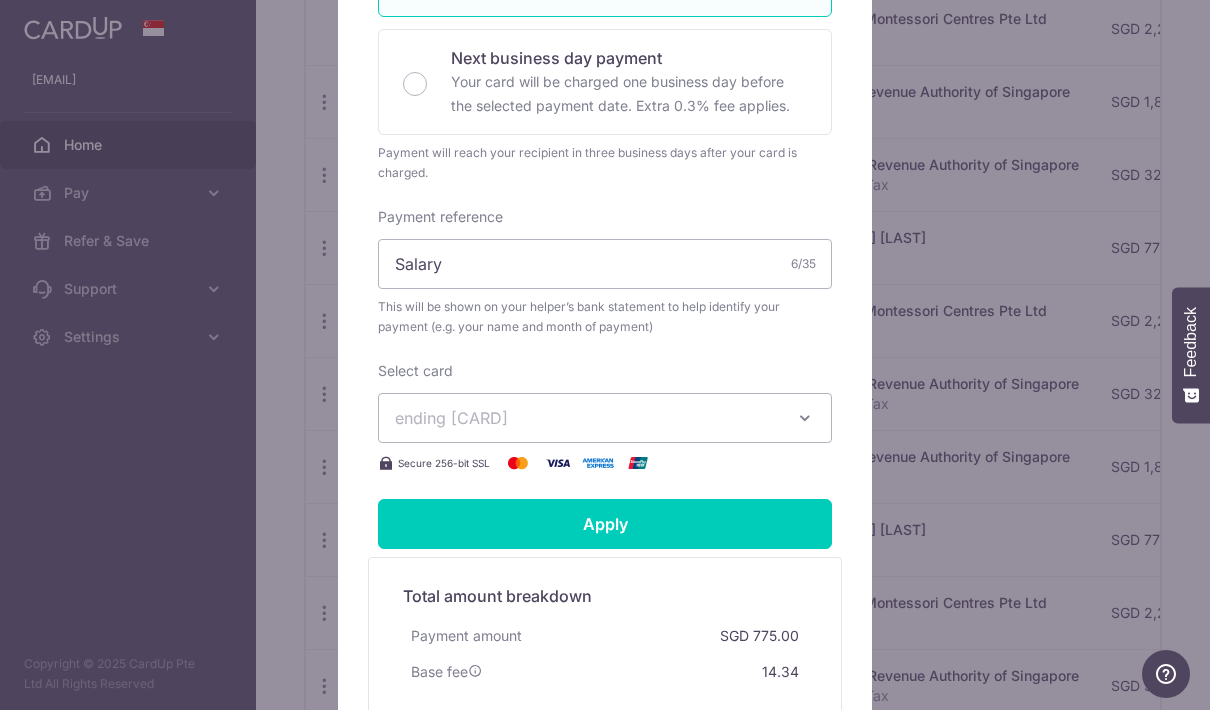 scroll, scrollTop: 494, scrollLeft: 0, axis: vertical 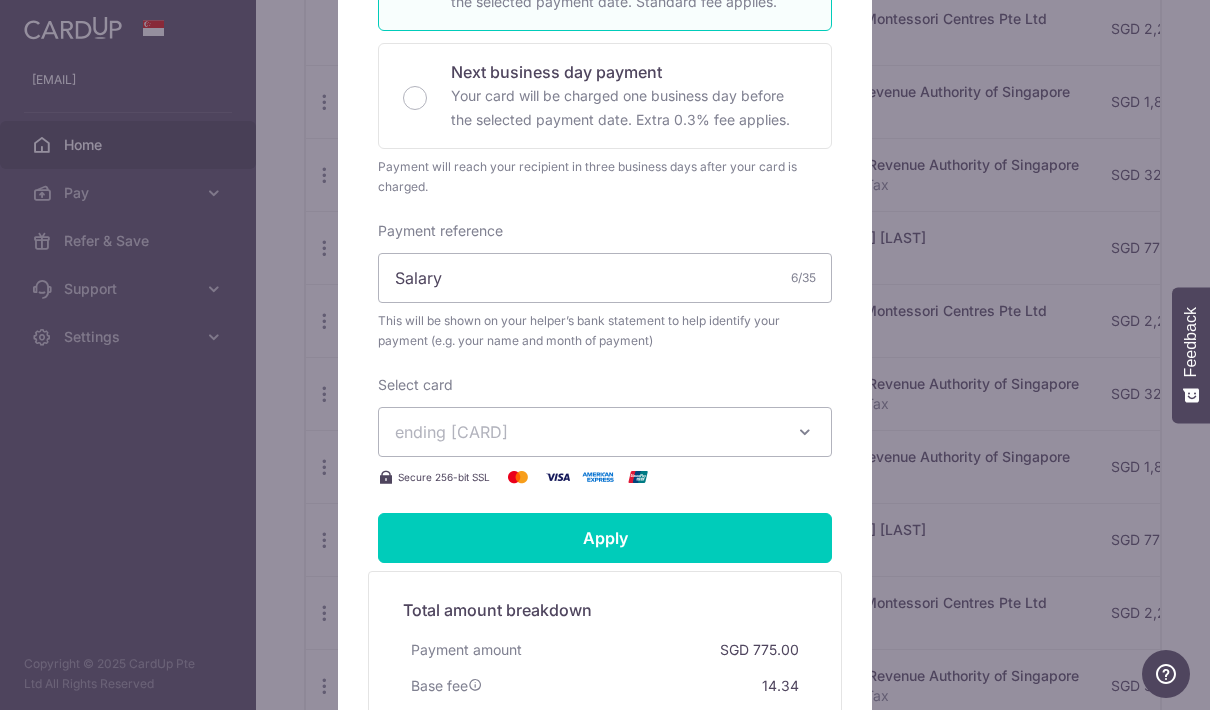click on "ending 4951" at bounding box center (605, 432) 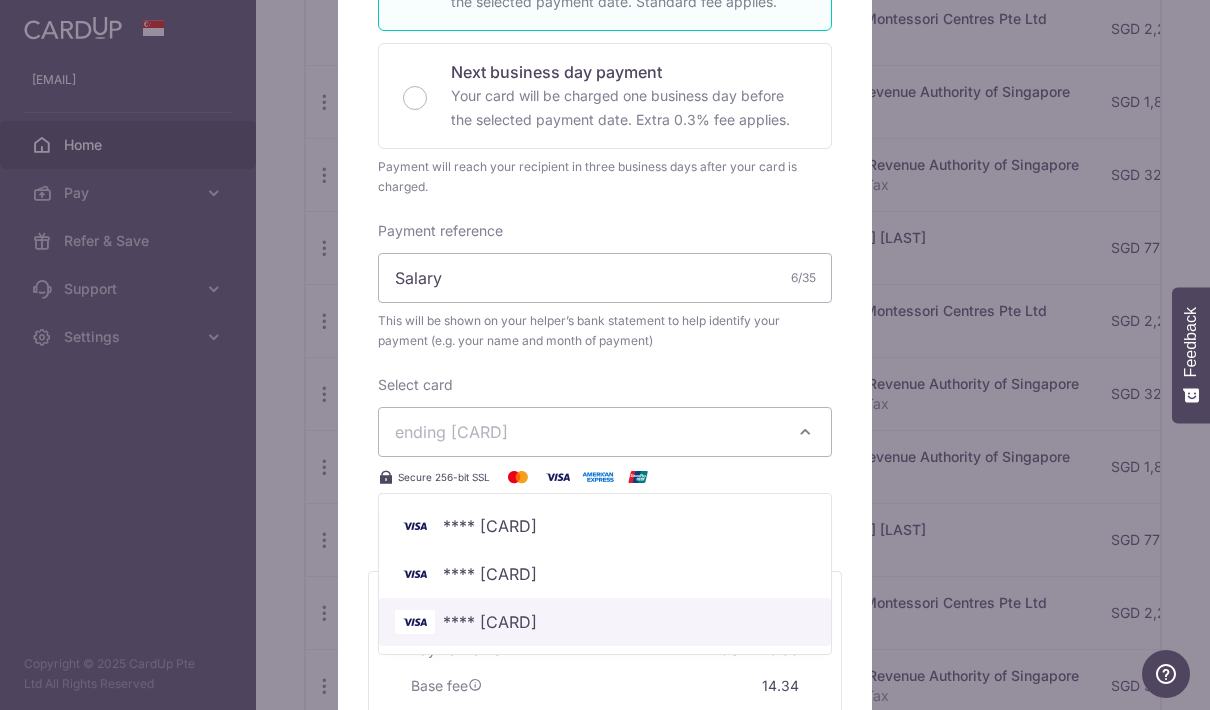 click on "[CREDIT CARD]" at bounding box center (605, 622) 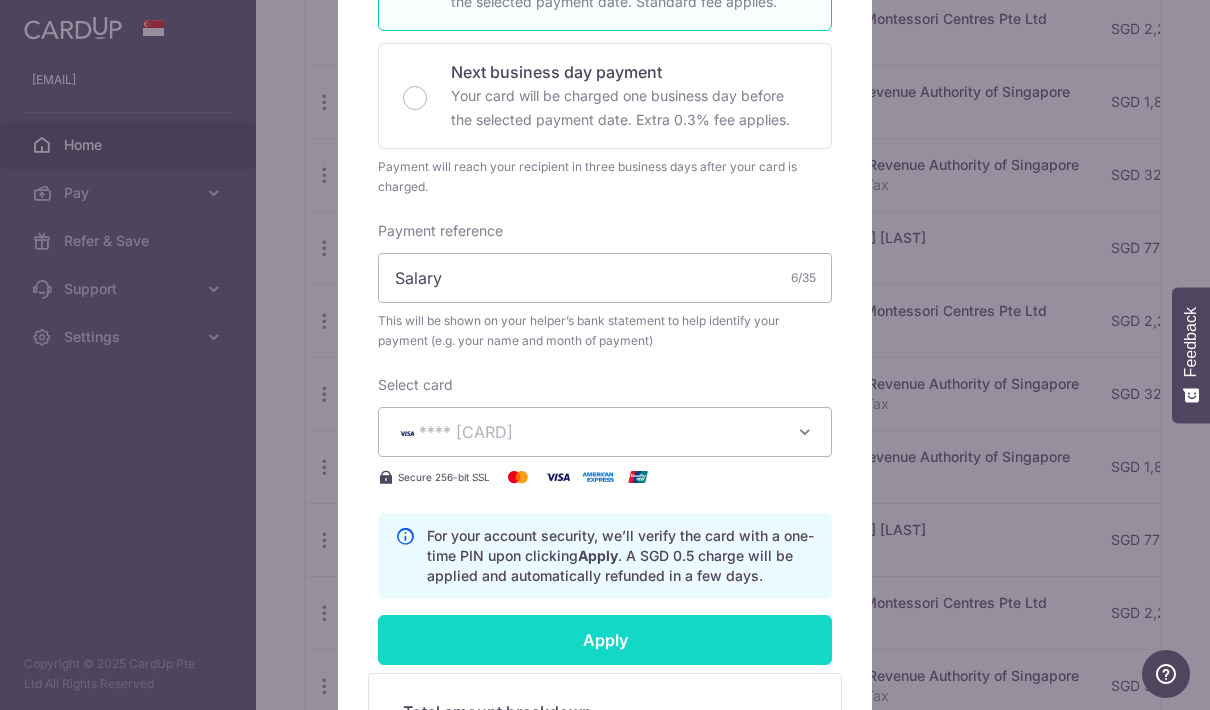 click on "Apply" at bounding box center [605, 640] 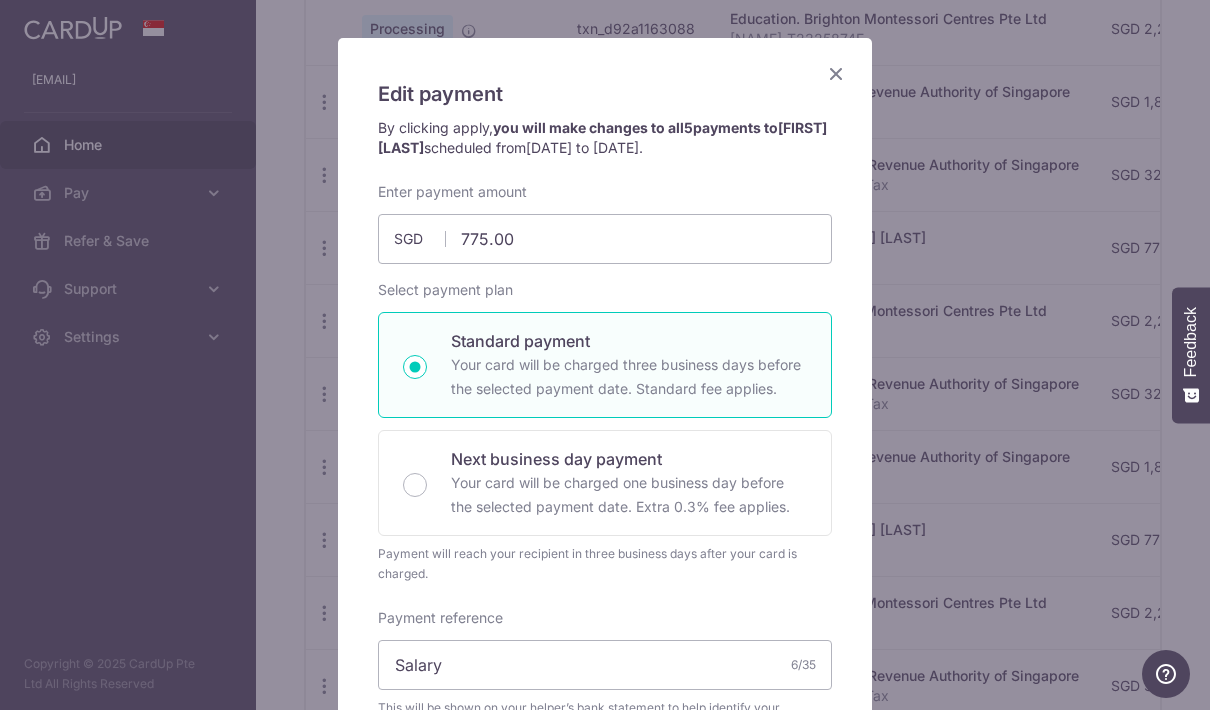 type on "Successfully Applied" 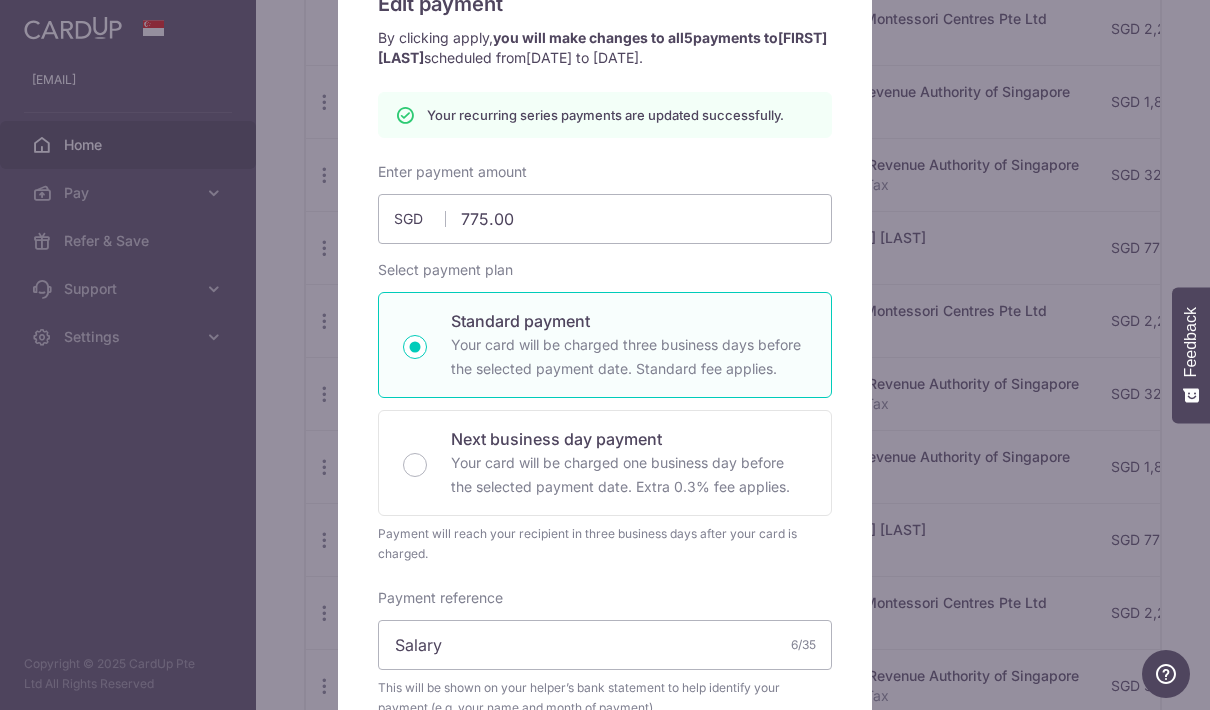 scroll, scrollTop: 153, scrollLeft: 0, axis: vertical 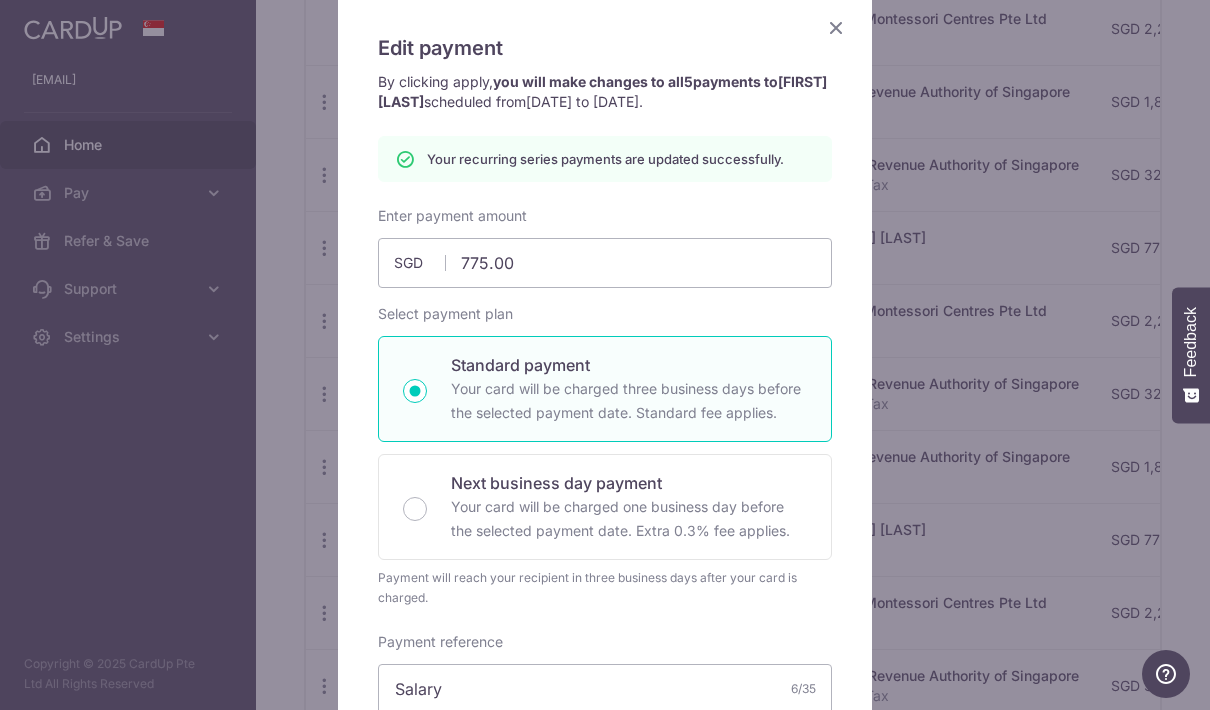 click at bounding box center [836, 27] 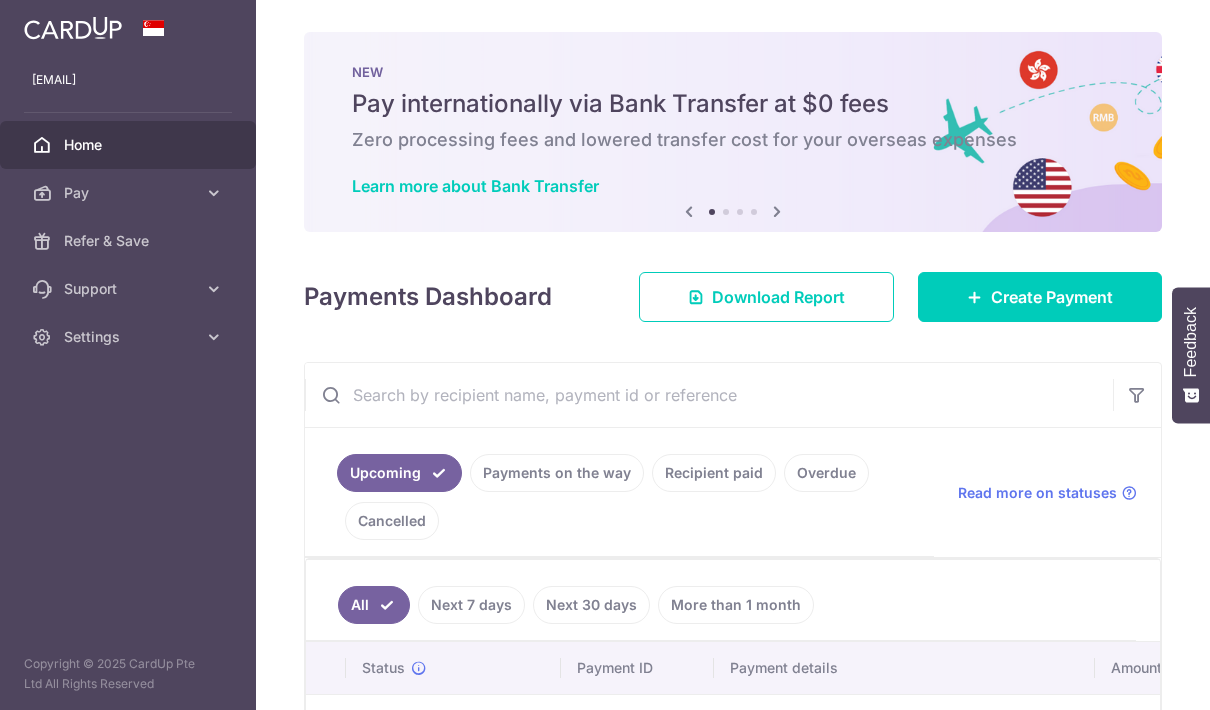 scroll, scrollTop: 0, scrollLeft: 0, axis: both 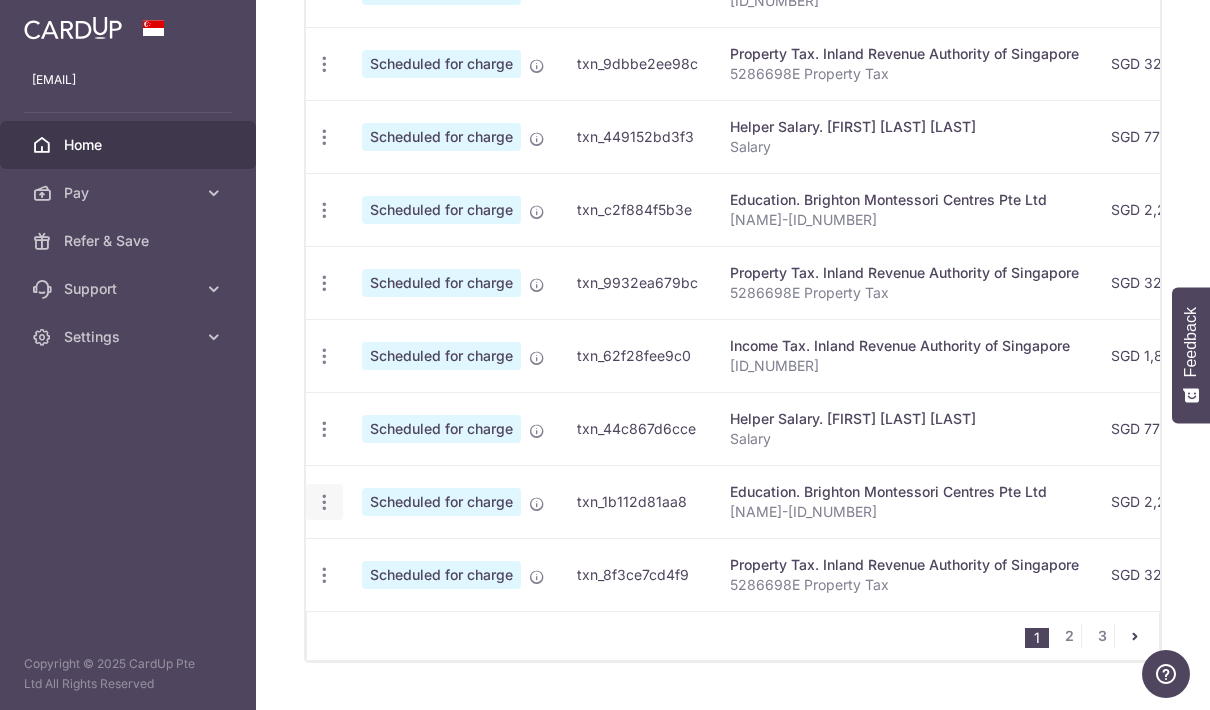 click at bounding box center (324, -9) 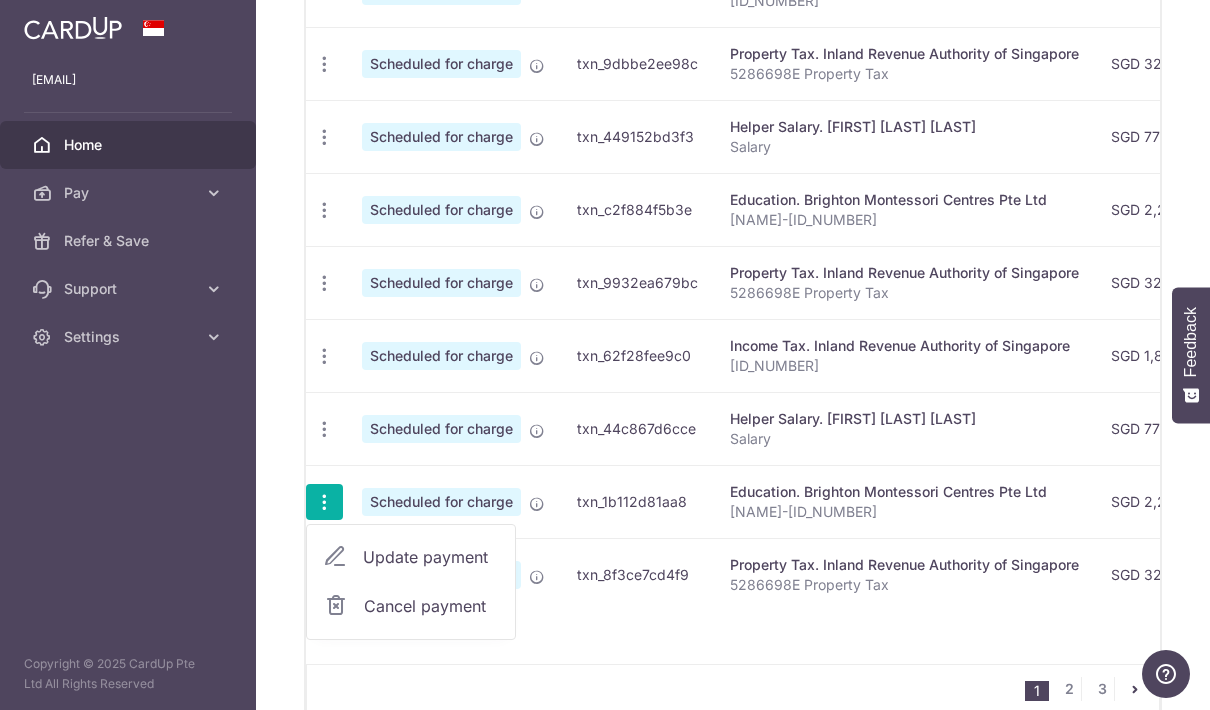 click on "Update payment" at bounding box center (431, 557) 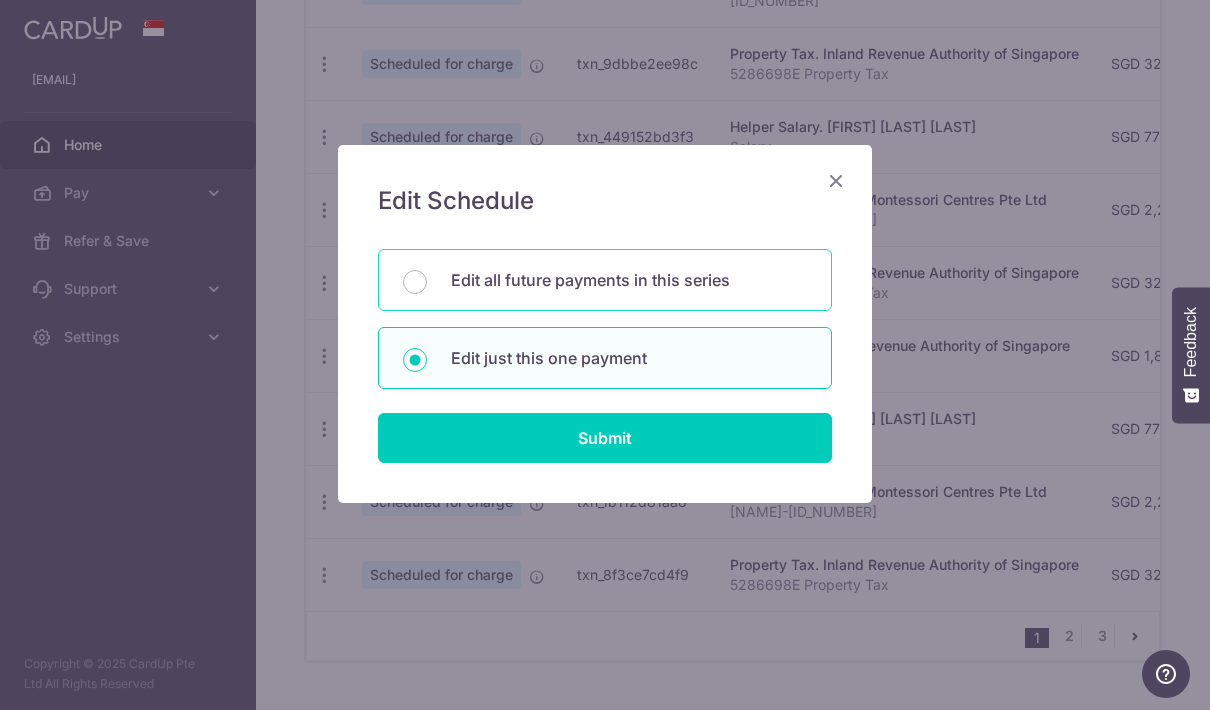 click on "Edit all future payments in this series" at bounding box center [629, 280] 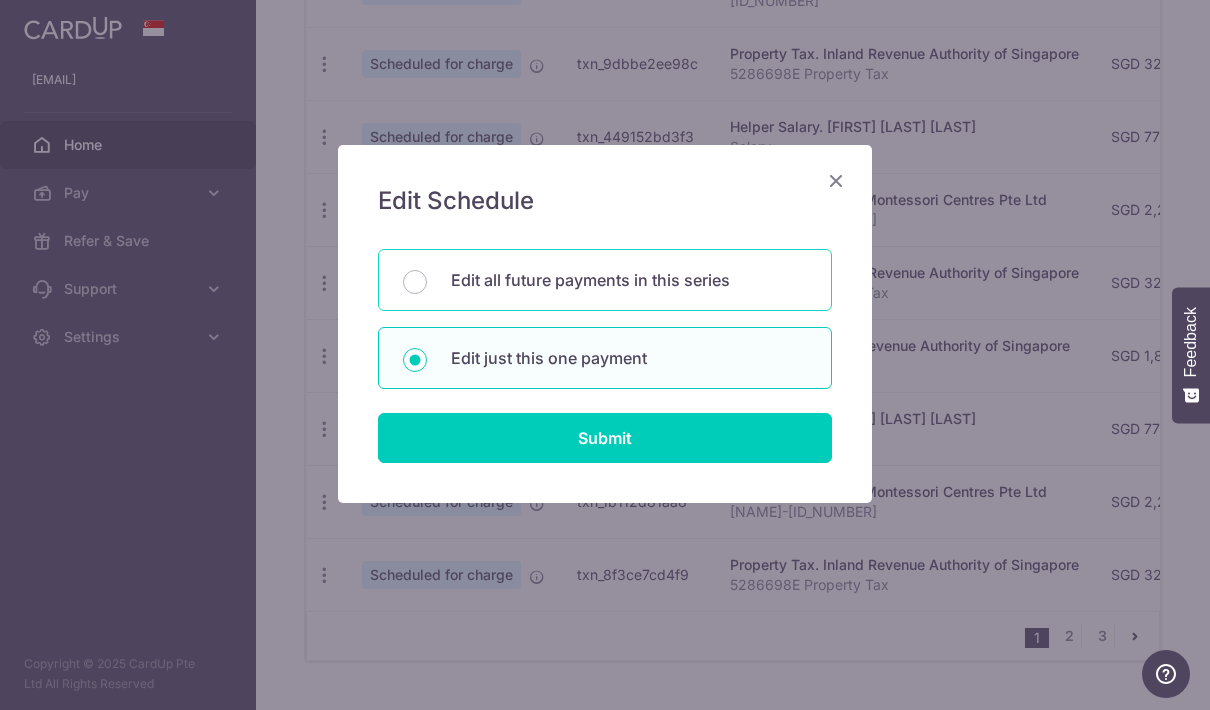 click on "Edit all future payments in this series" at bounding box center (415, 282) 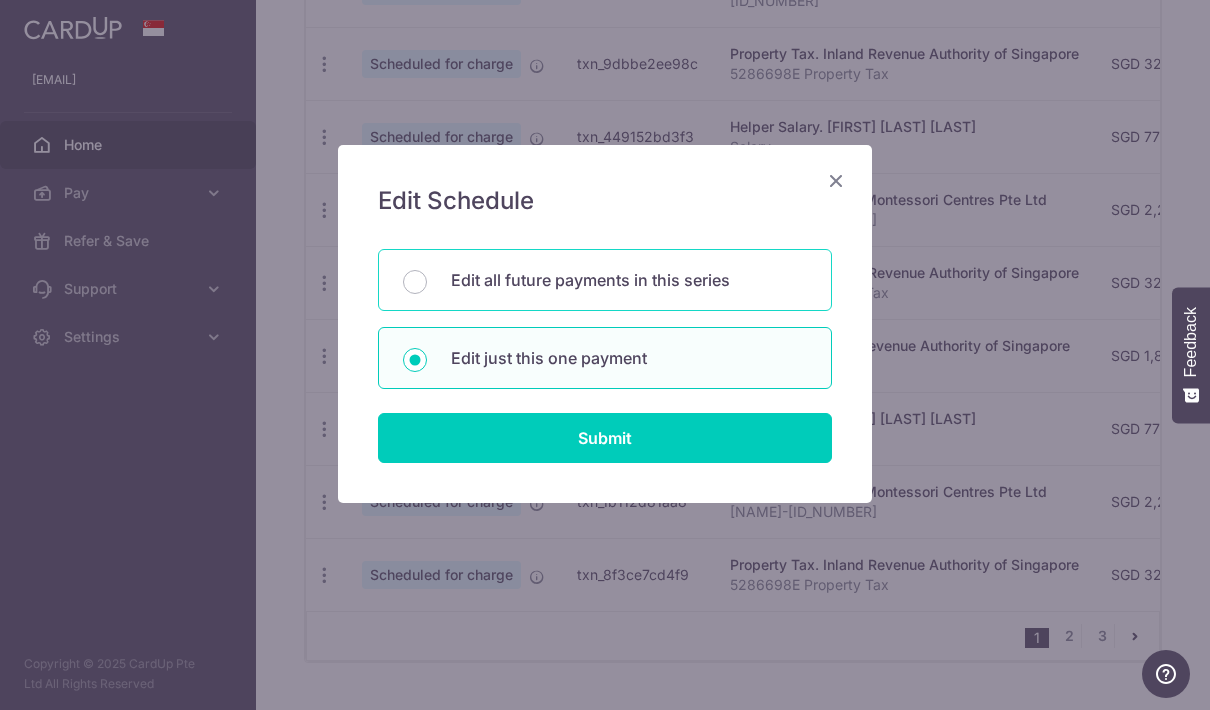 radio on "true" 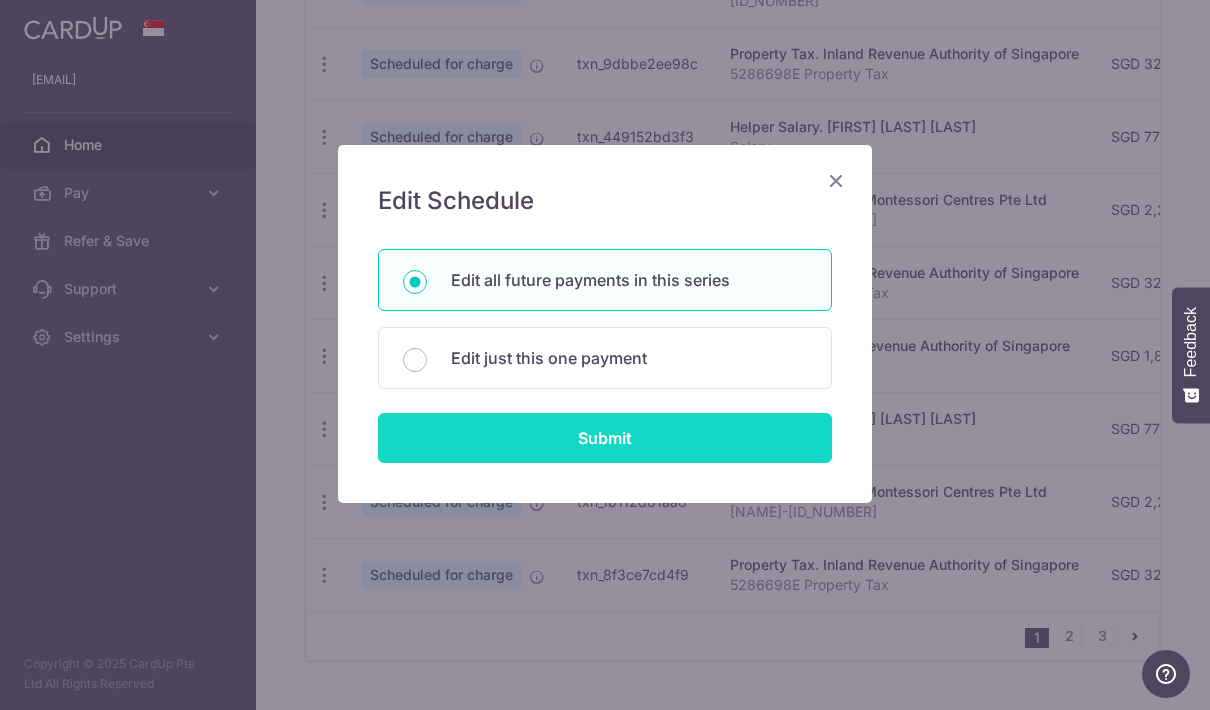 click on "Submit" at bounding box center [605, 438] 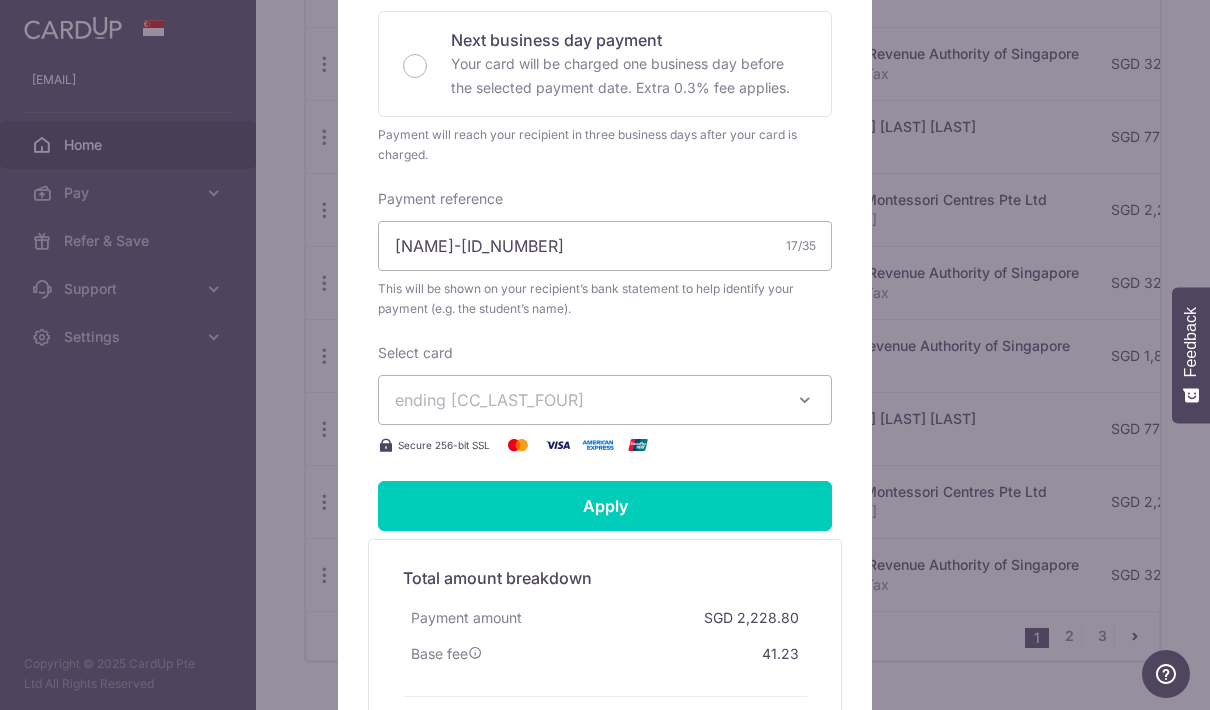 scroll, scrollTop: 556, scrollLeft: 0, axis: vertical 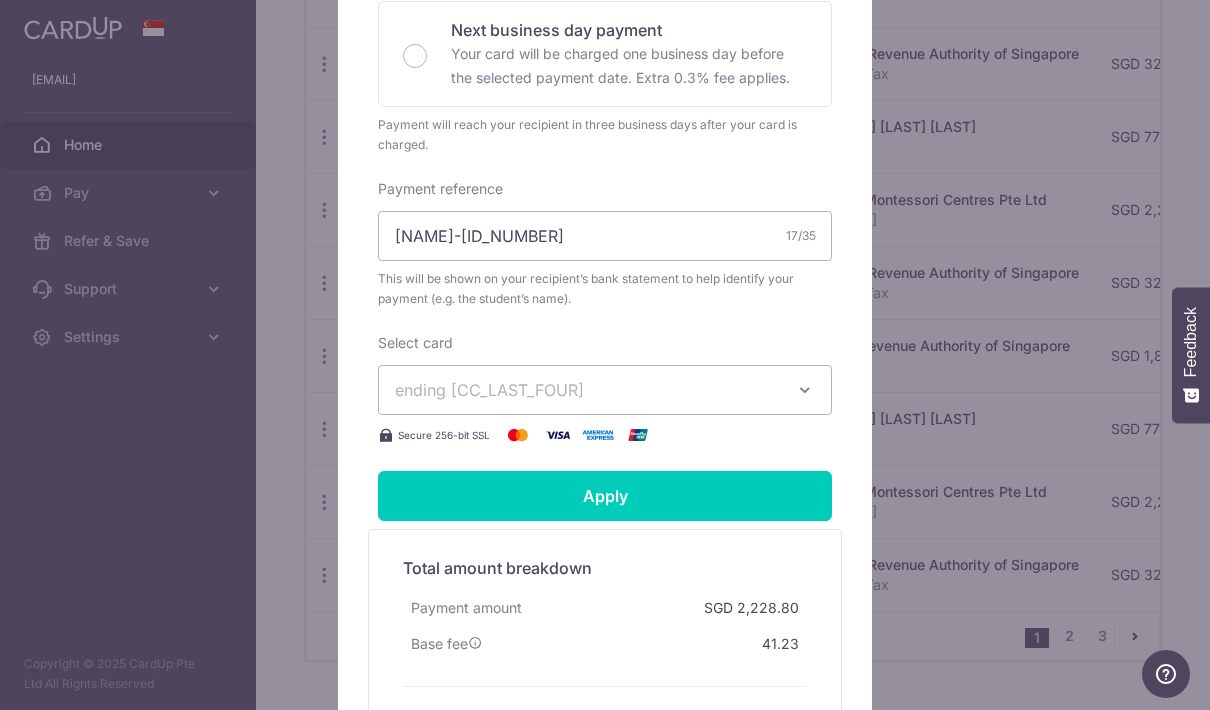 click at bounding box center (805, 390) 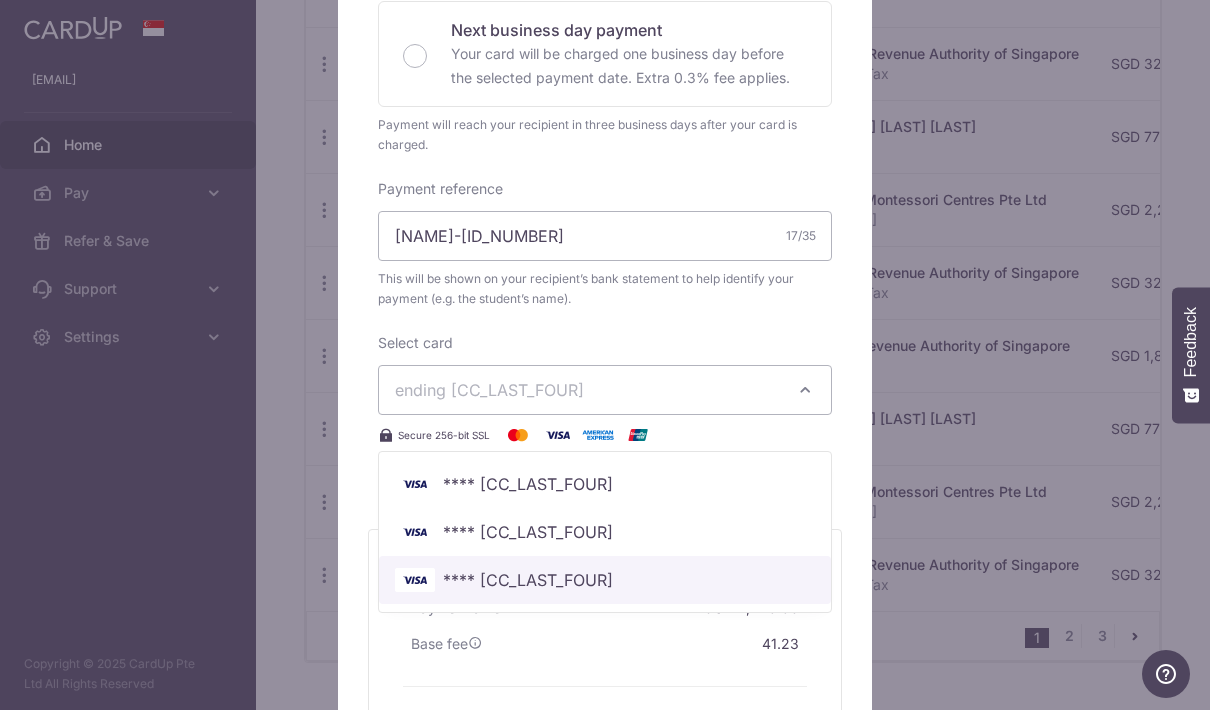 click on "[CREDIT CARD]" at bounding box center (605, 580) 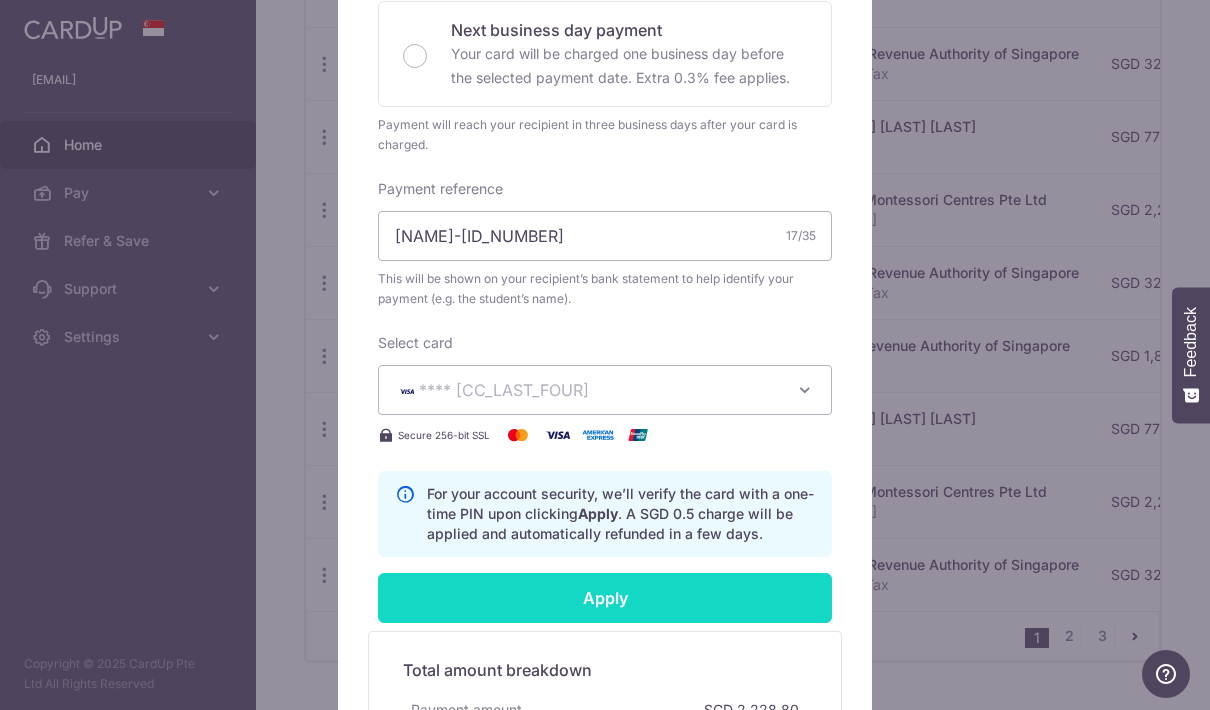 click on "Apply" at bounding box center (605, 598) 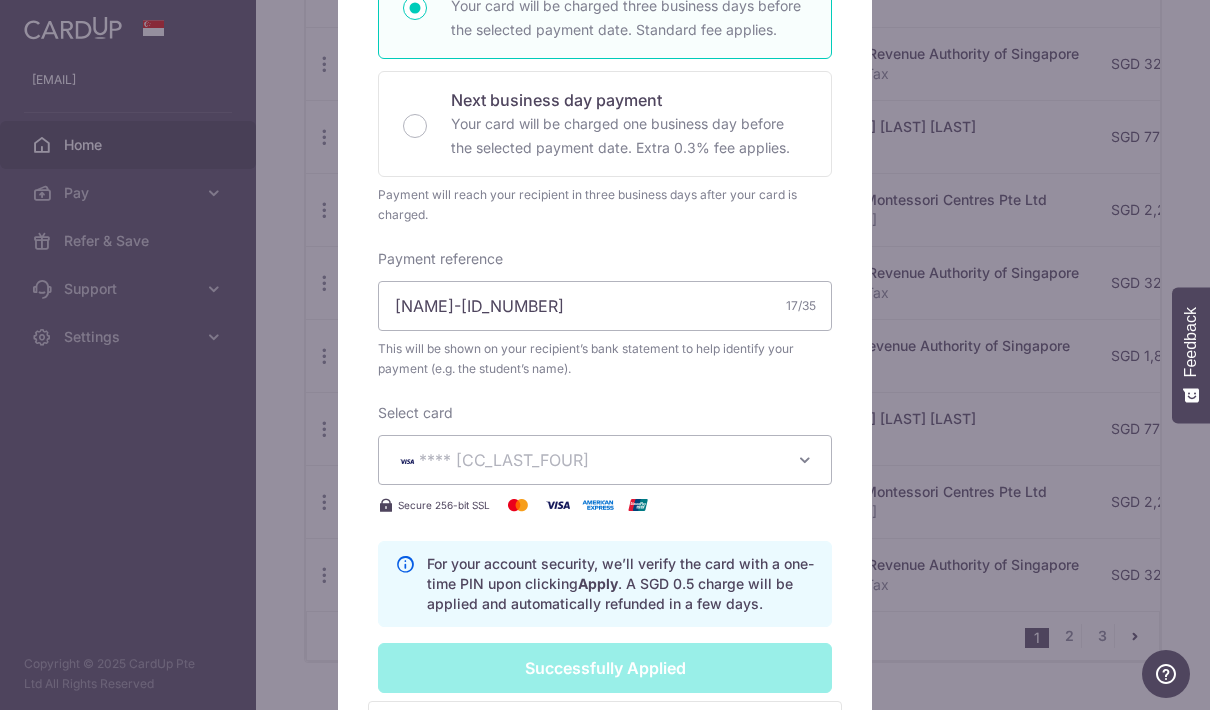 click on "Edit payment
By clicking apply,  you will make changes to all  3  payments to  Brighton Montessori Centres Pte Ltd  scheduled from
03/10/2025 to 03/12/2025 .
By clicking below, you confirm you are editing this payment to  Brighton Montessori Centres Pte Ltd  on
03/10/2025 .
Your recurring series payments are updated successfully. 2,228.80" at bounding box center [605, 355] 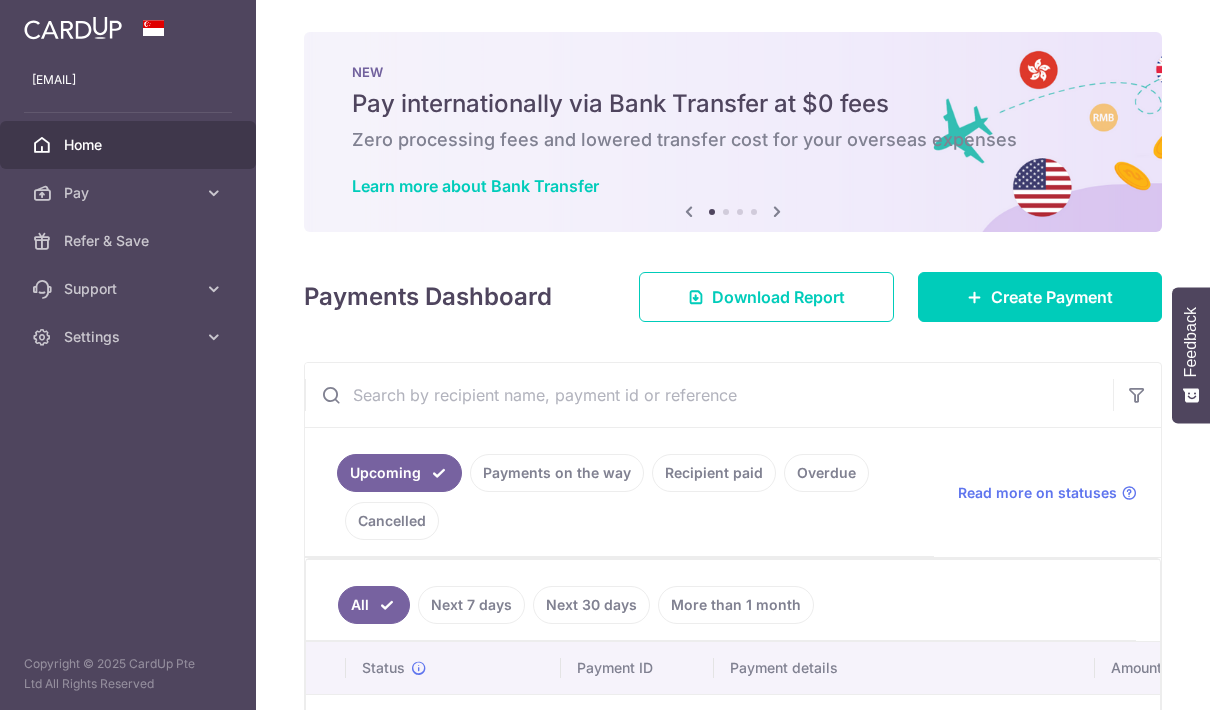 scroll, scrollTop: 0, scrollLeft: 0, axis: both 